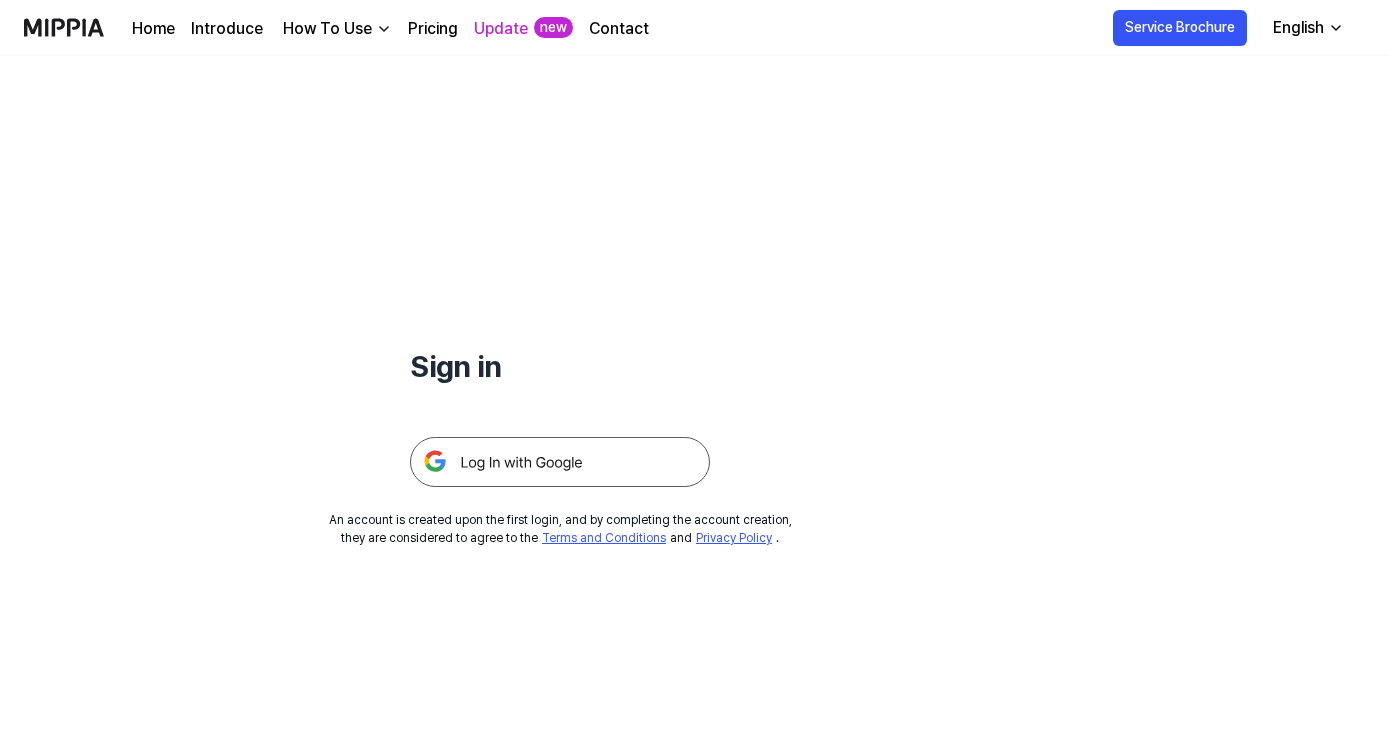 scroll, scrollTop: 0, scrollLeft: 0, axis: both 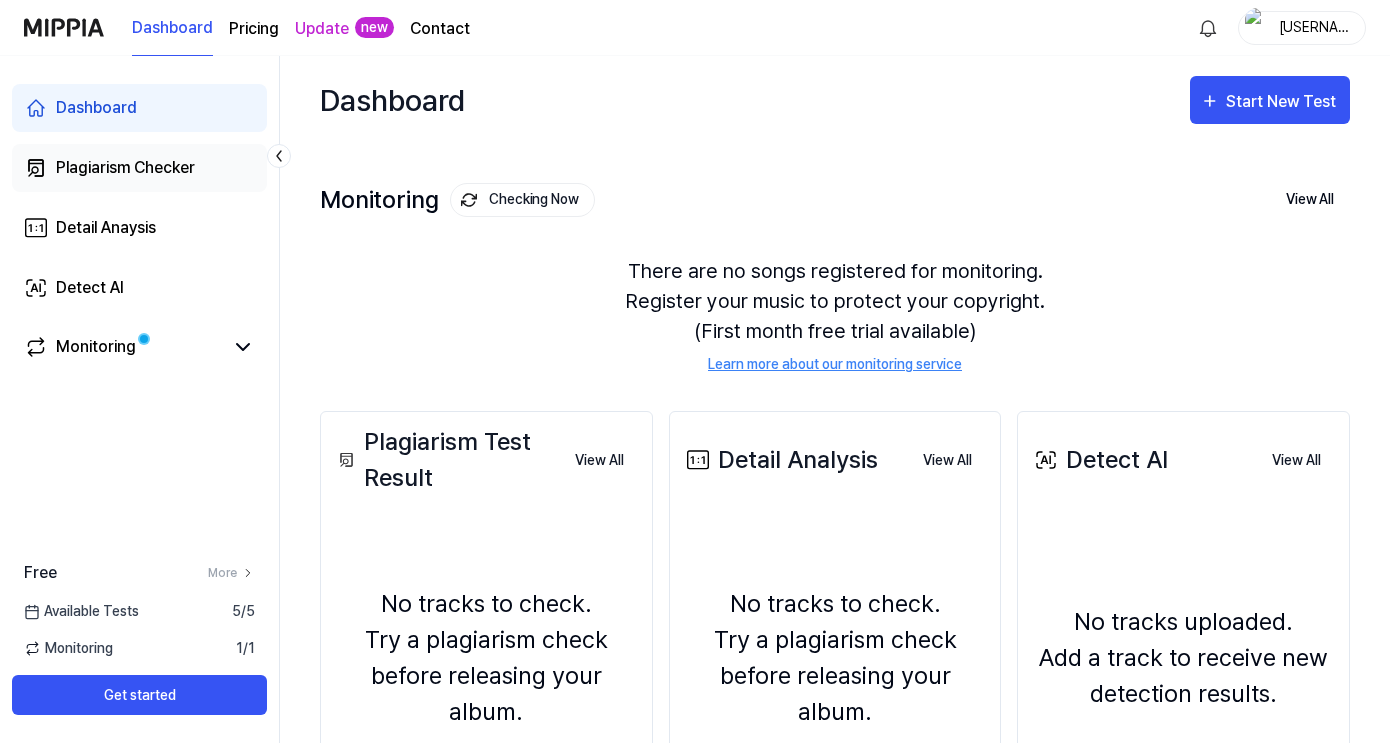 click on "Plagiarism Checker" at bounding box center (125, 168) 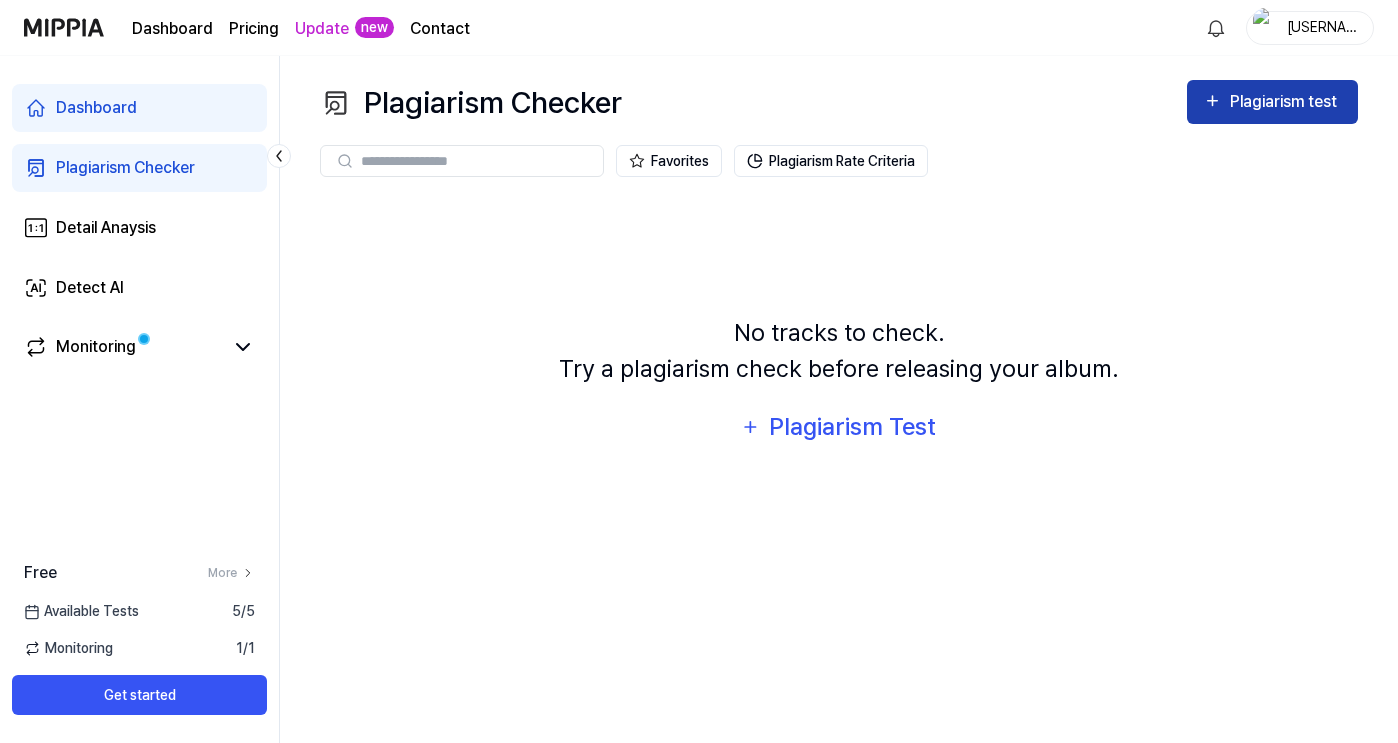 click on "Plagiarism test" at bounding box center (1286, 102) 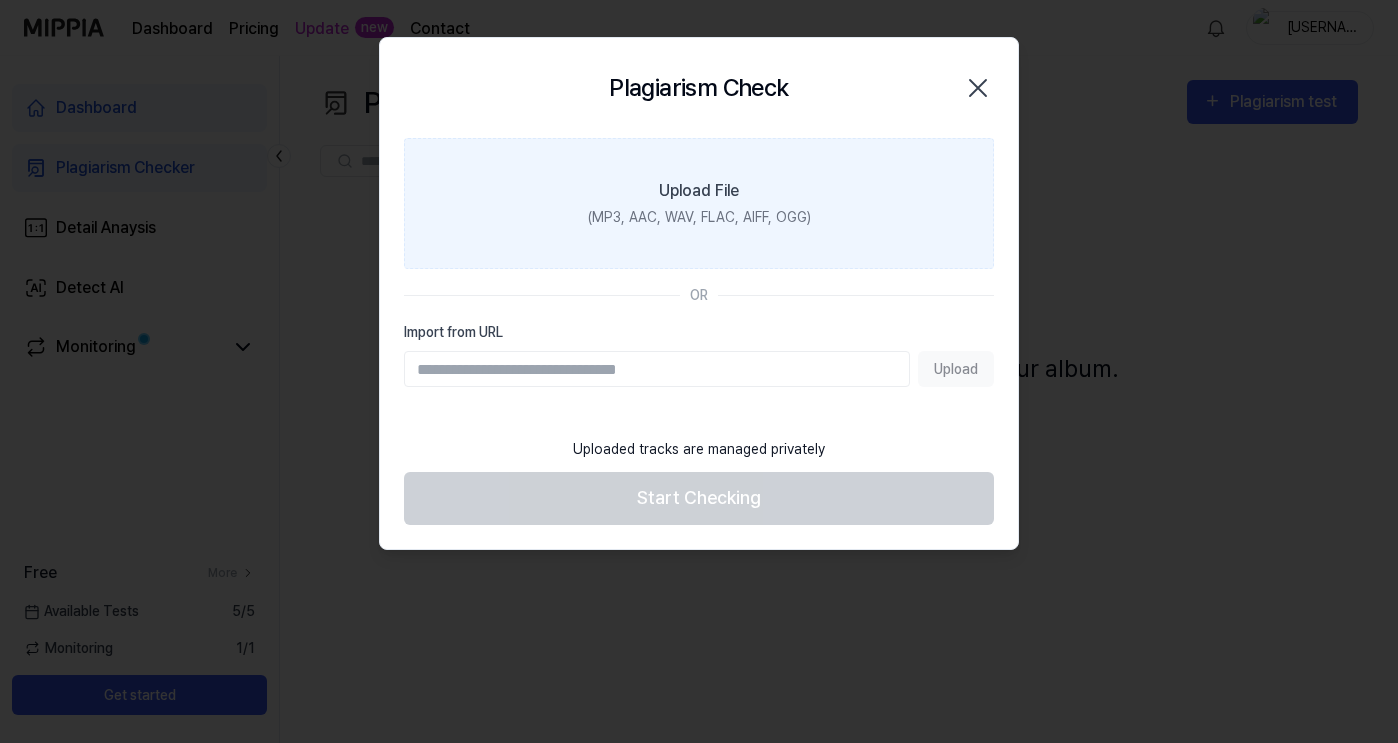 click on "Upload File" at bounding box center [699, 191] 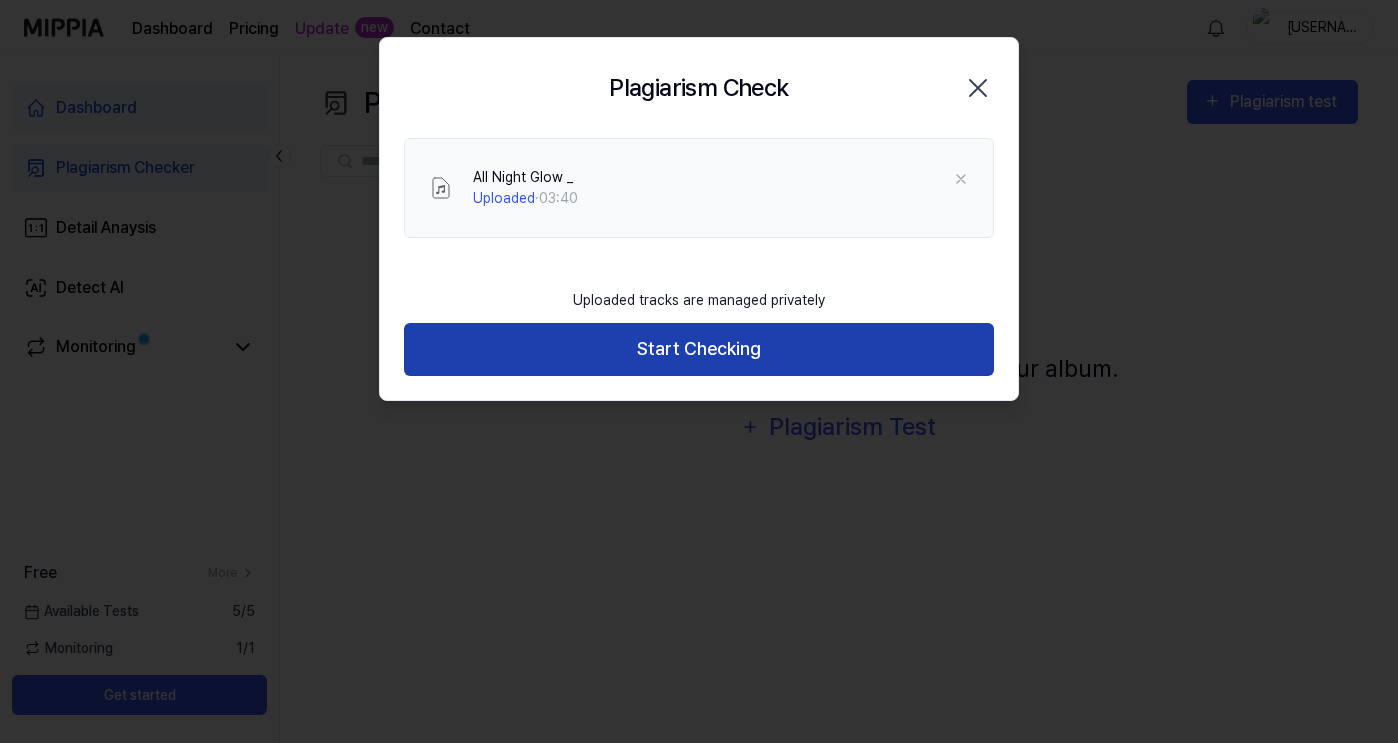 click on "Start Checking" at bounding box center [699, 349] 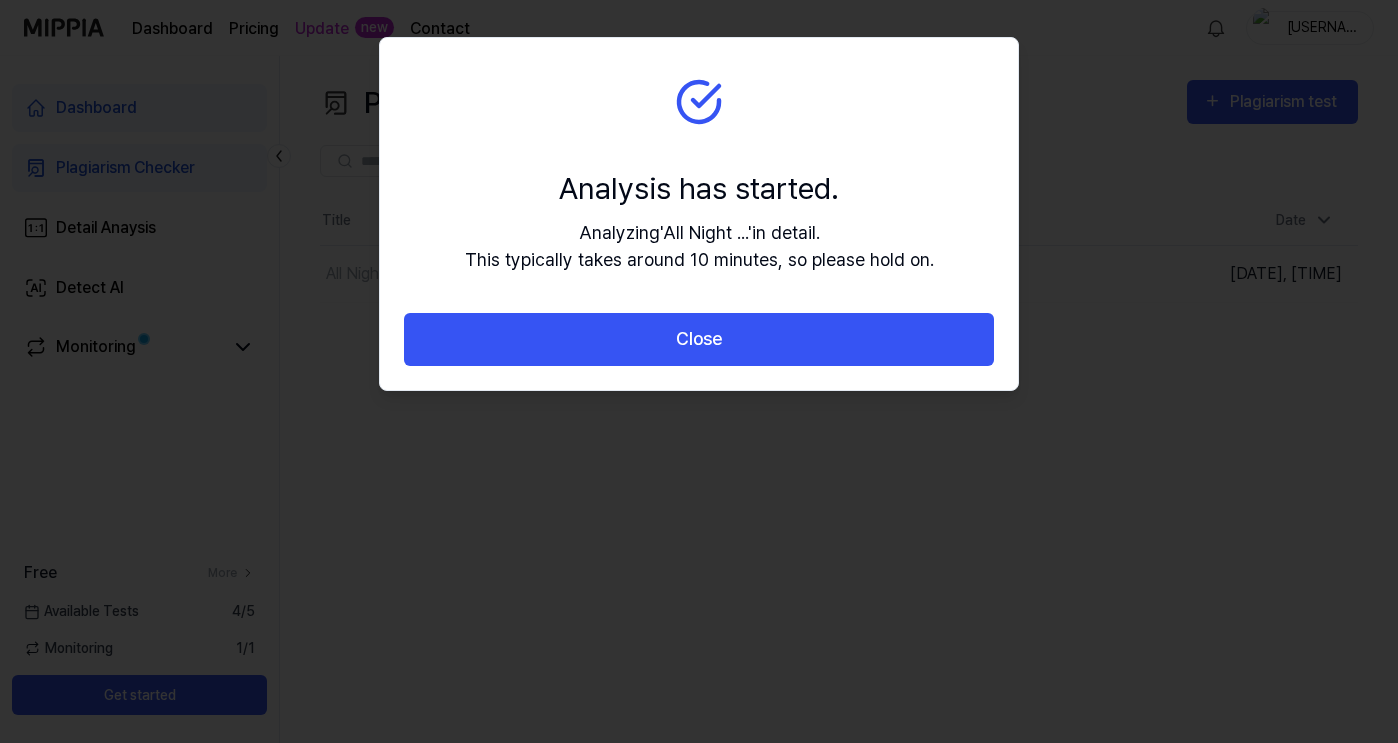 click on "Dashboard Pricing Update new Contact [USERNAME] Dashboard Plagiarism Checker Detail Anaysis Detect AI Monitoring Free More Available Tests 4  /  5 Monitoring 1  /  1 Get started Plagiarism Checker  Plagiarism test Plagiarism Checker Detail Analysis Detect AI Favorites Plagiarism Rate Criteria Title Date All Night Glow _ In Queue Go to Results [DATE], [TIME] 1 Plagiarism Check Close Analysis has started. Analyzing  ' All Night ... '  in detail.
This typically takes around 10 minutes, so please hold on. Close" at bounding box center (699, 371) 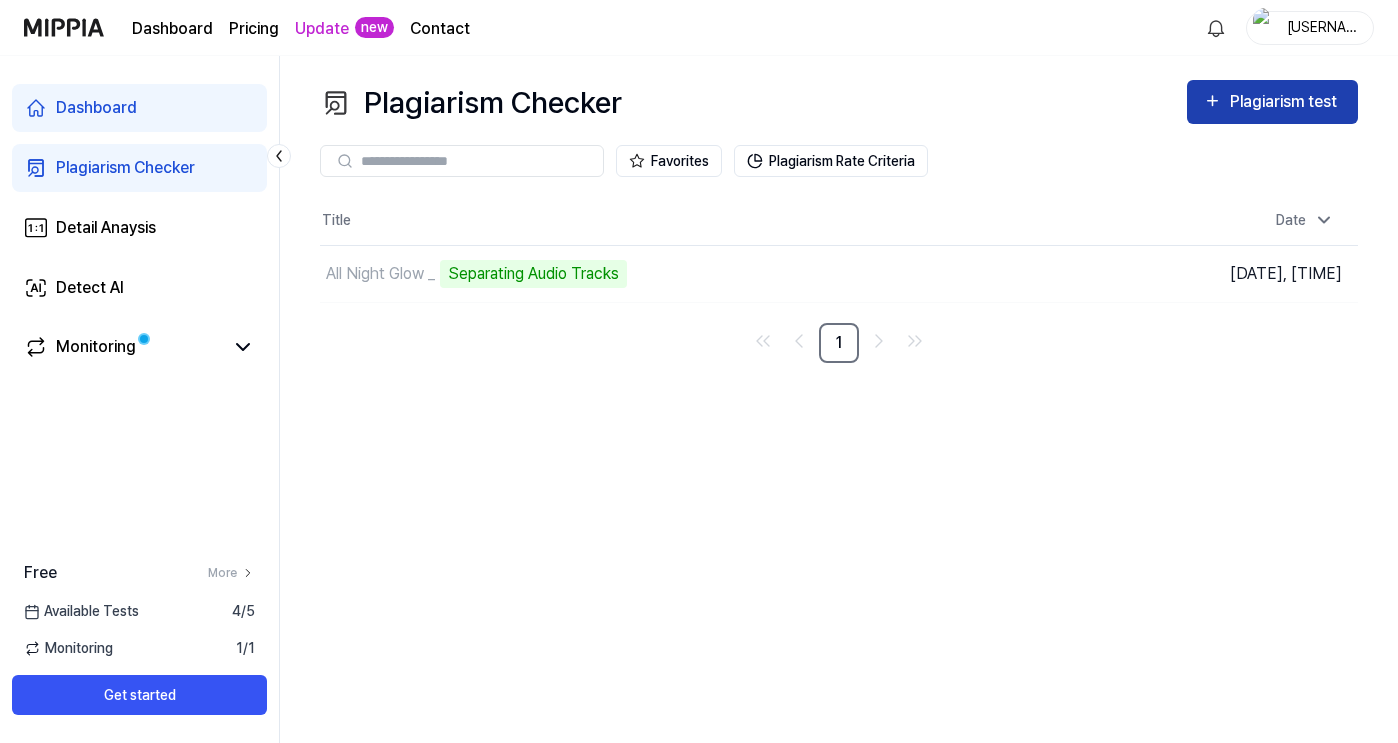 click 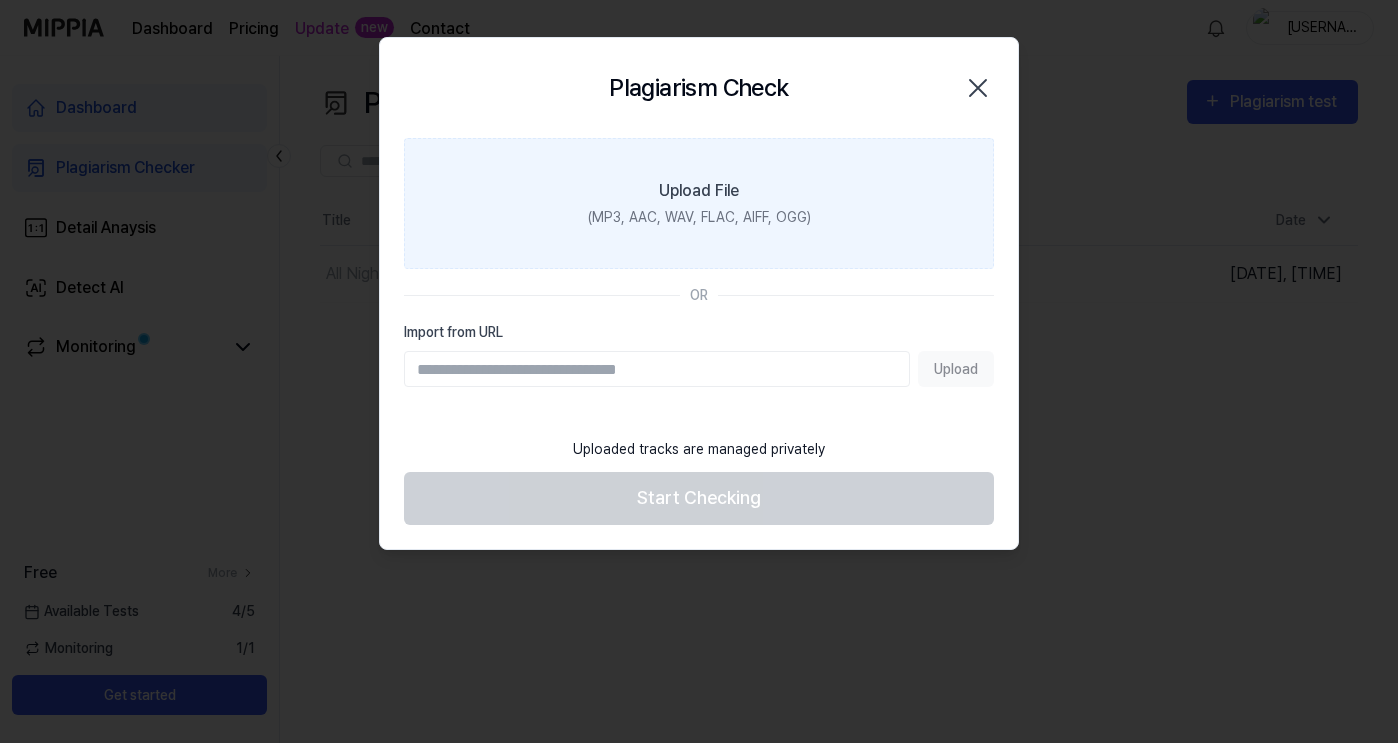 click on "Upload File (MP3, AAC, WAV, FLAC, AIFF, OGG)" at bounding box center [699, 203] 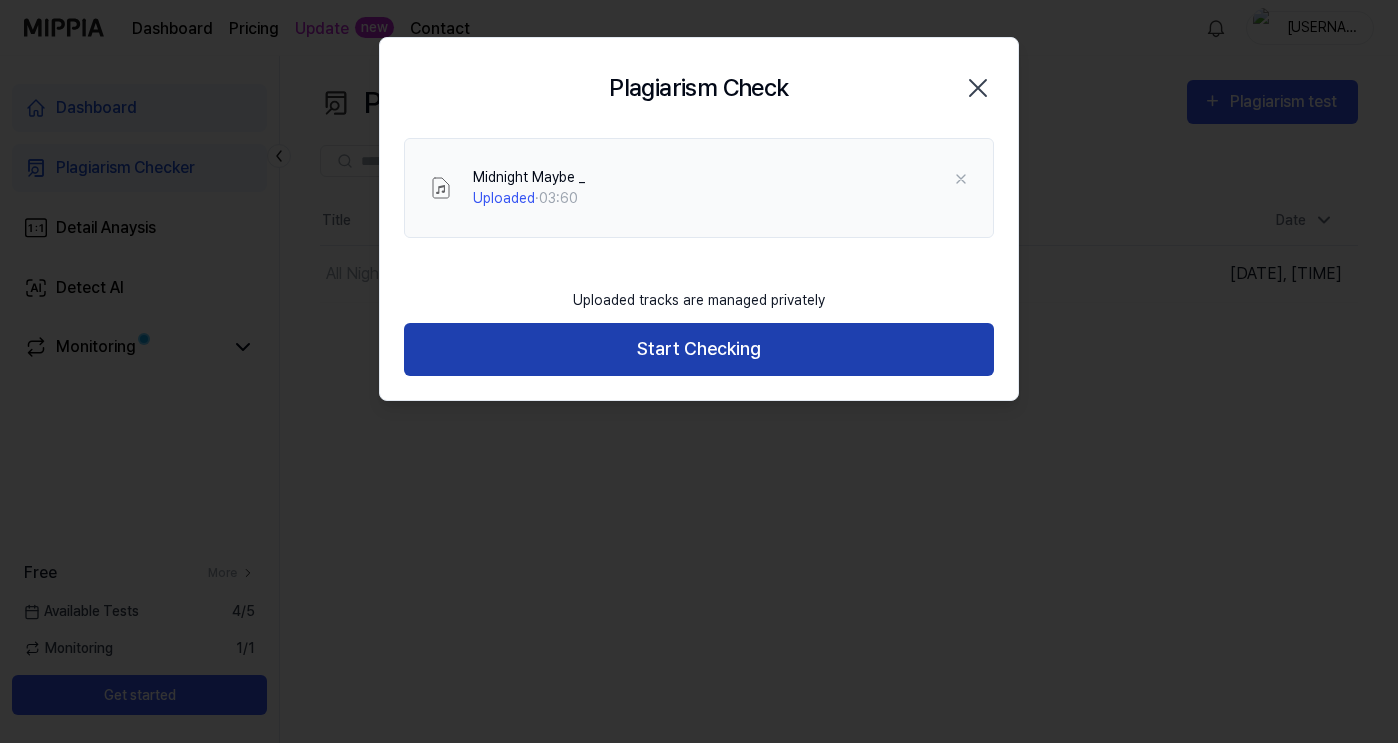 click on "Start Checking" at bounding box center (699, 349) 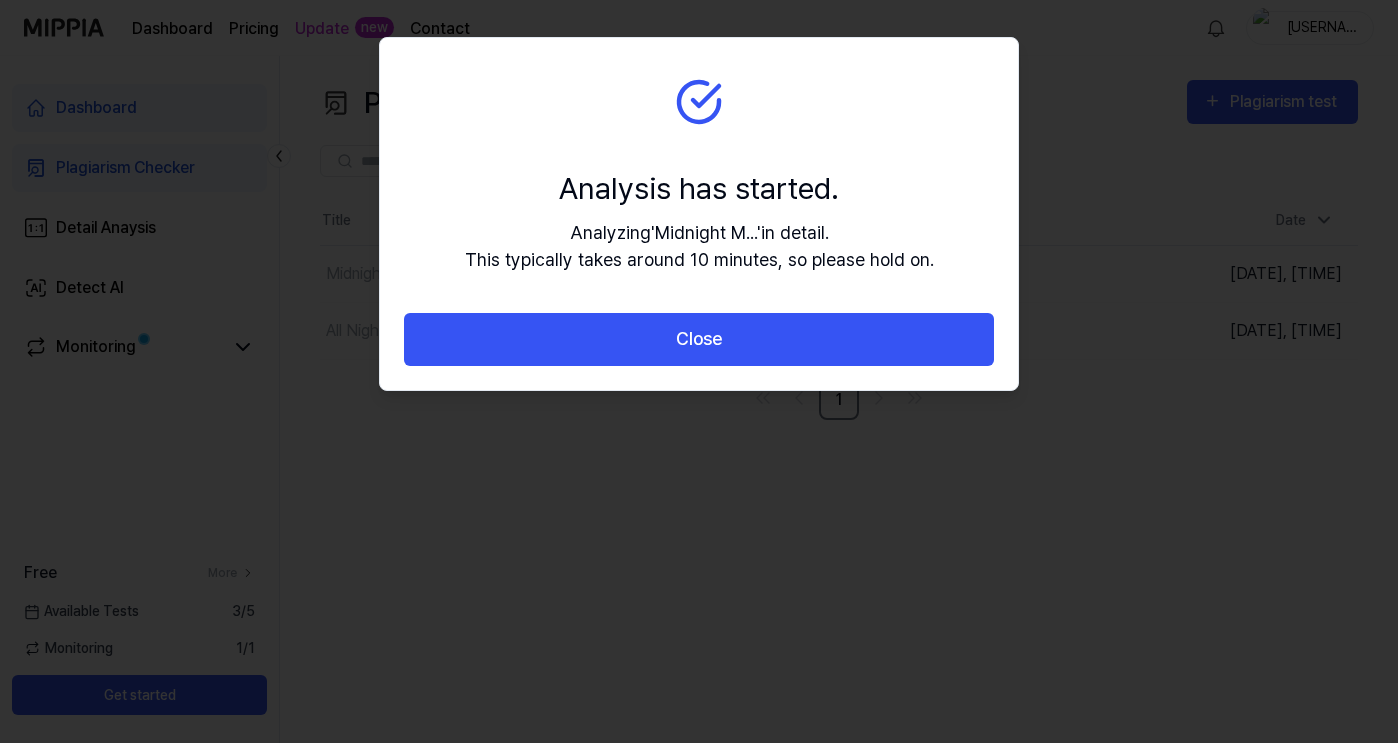 click on "Dashboard Pricing Update new Contact [USERNAME] Dashboard Plagiarism Checker Detail Anaysis Detect AI Monitoring Free More Available Tests 3  /  5 Monitoring 1  /  1 Get started Plagiarism Checker  Plagiarism test Plagiarism Checker Detail Analysis Detect AI Favorites Plagiarism Rate Criteria Title Date Midnight Maybe _ In Queue Go to Results [DATE], [TIME] All Night Glow _ Analyze Music Notes Go to Results [DATE], [TIME] 1 Plagiarism Check Close Analysis has started. Analyzing  ' Midnight M... '  in detail.
This typically takes around 10 minutes, so please hold on. Close" at bounding box center [699, 371] 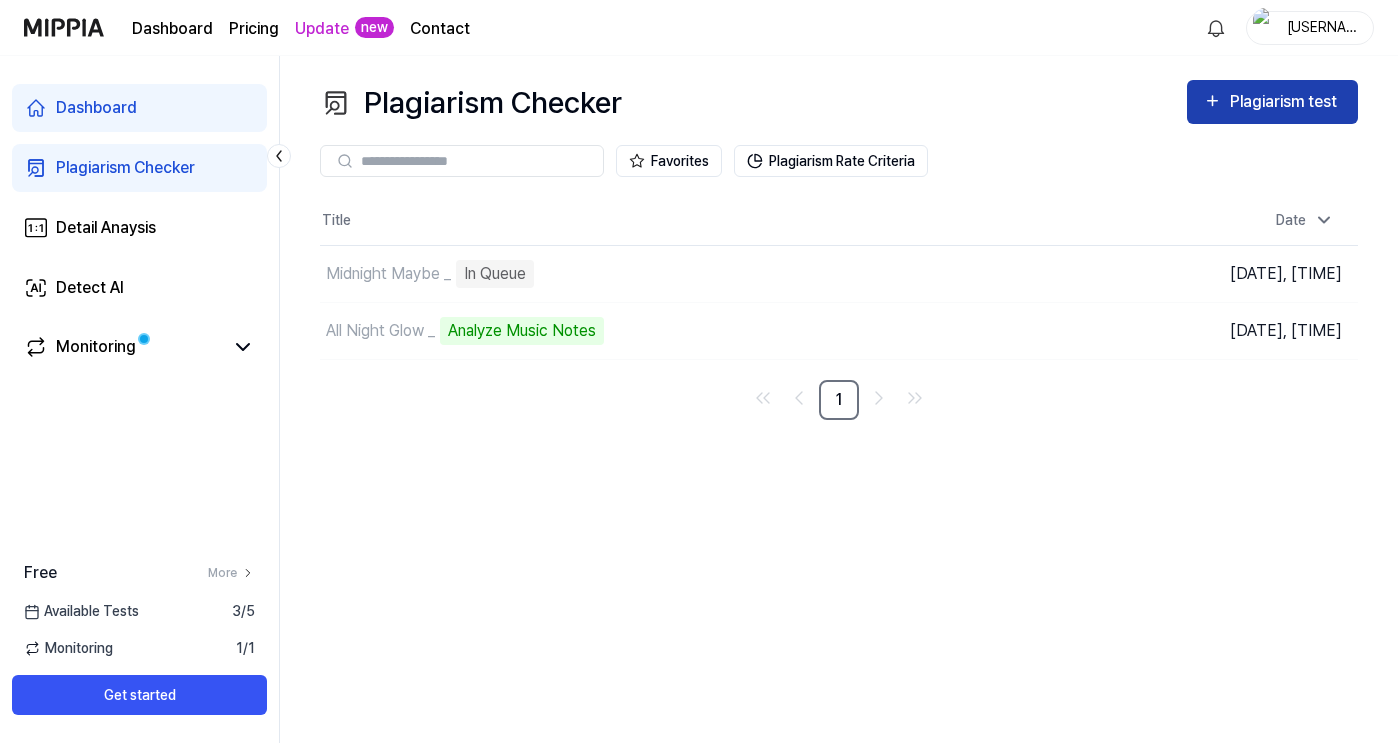 click on "Plagiarism test" at bounding box center (1286, 102) 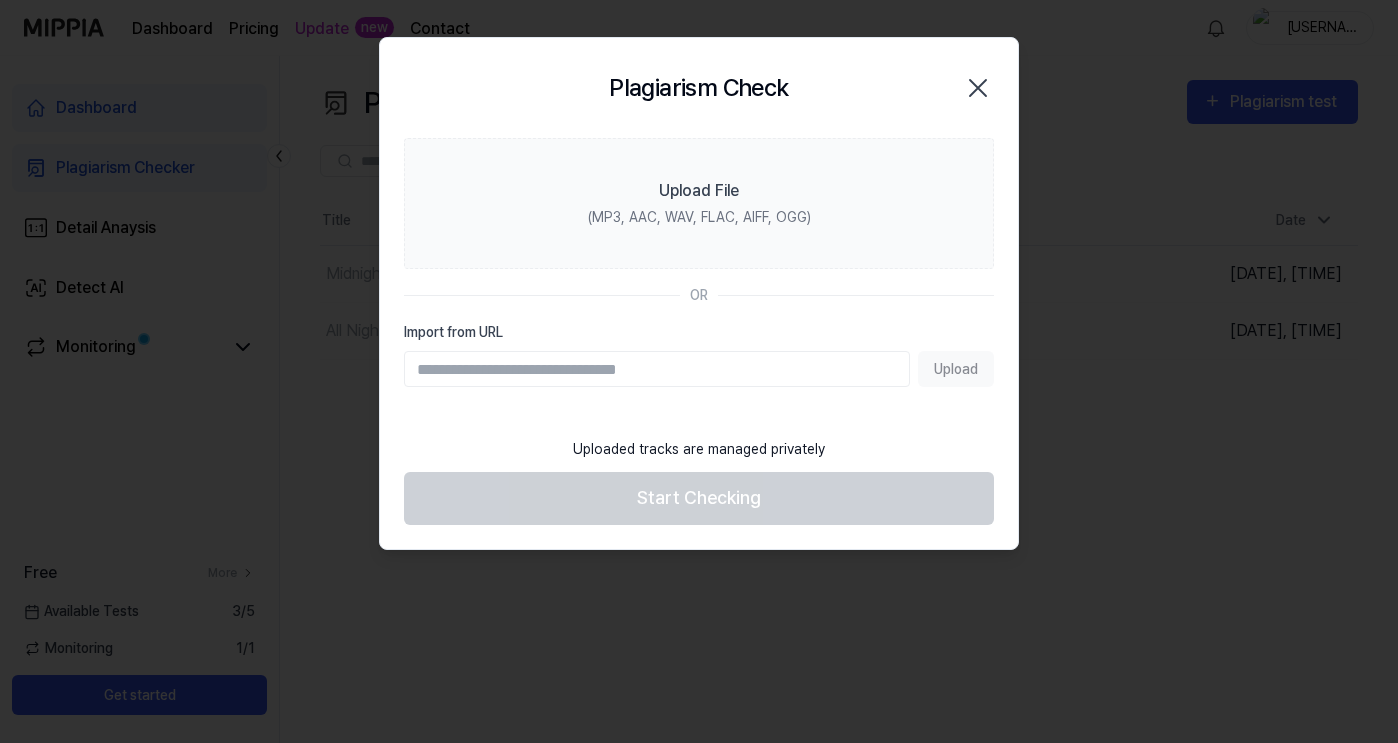 click 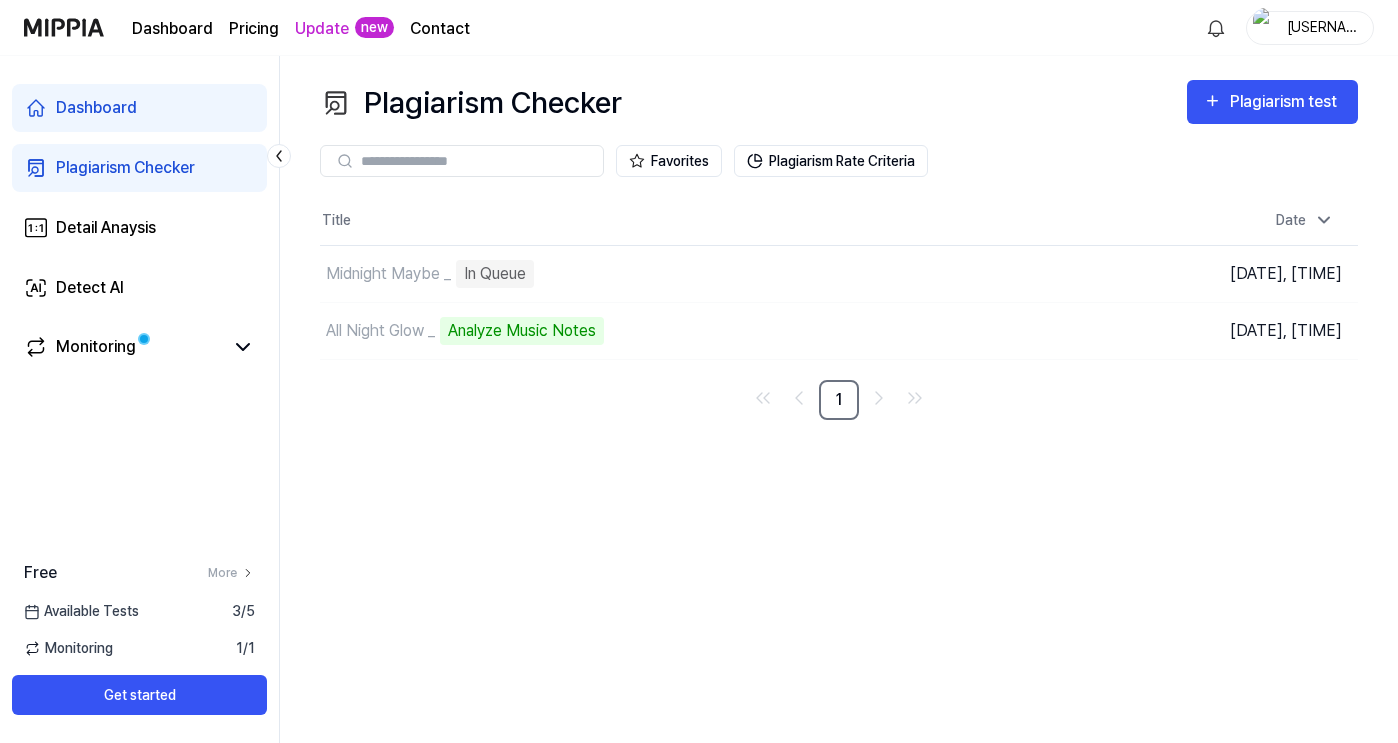 type 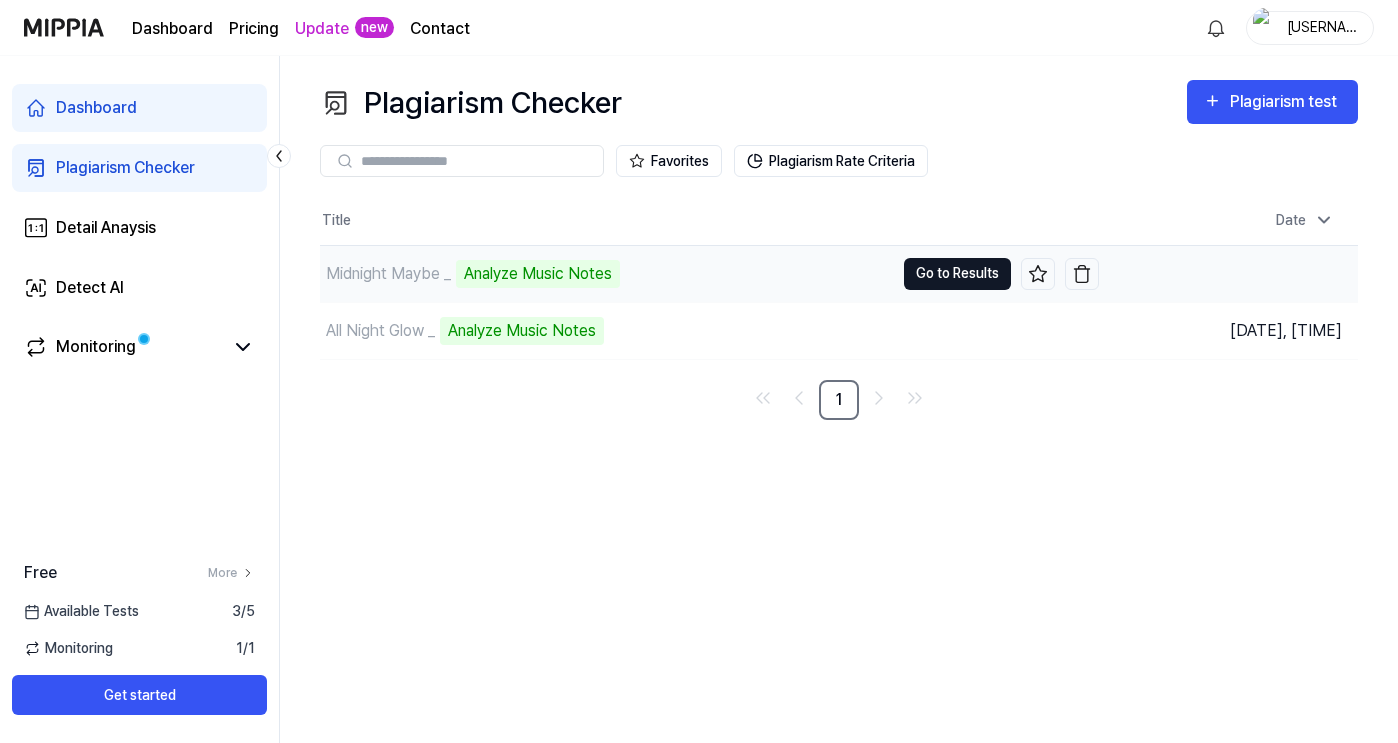 click on "Go to Results" at bounding box center [957, 274] 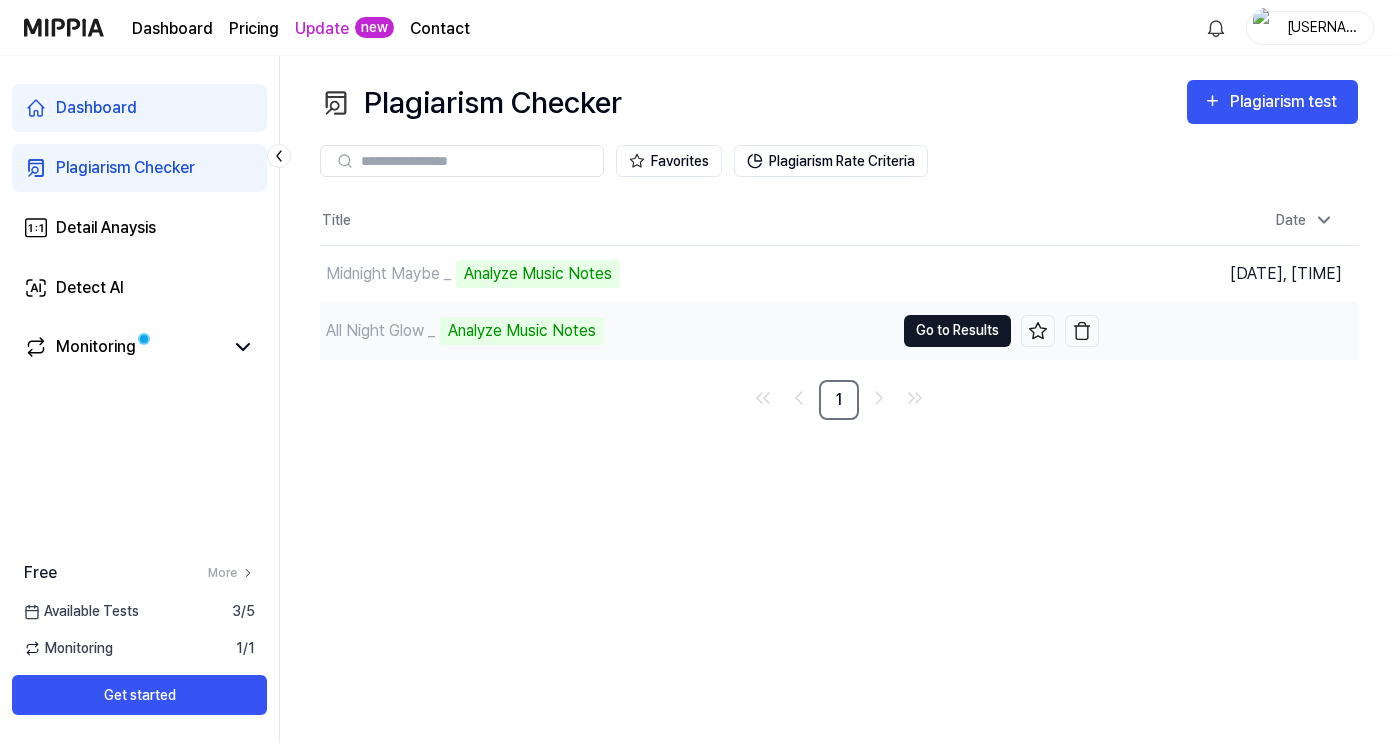 click on "Go to Results" at bounding box center (957, 331) 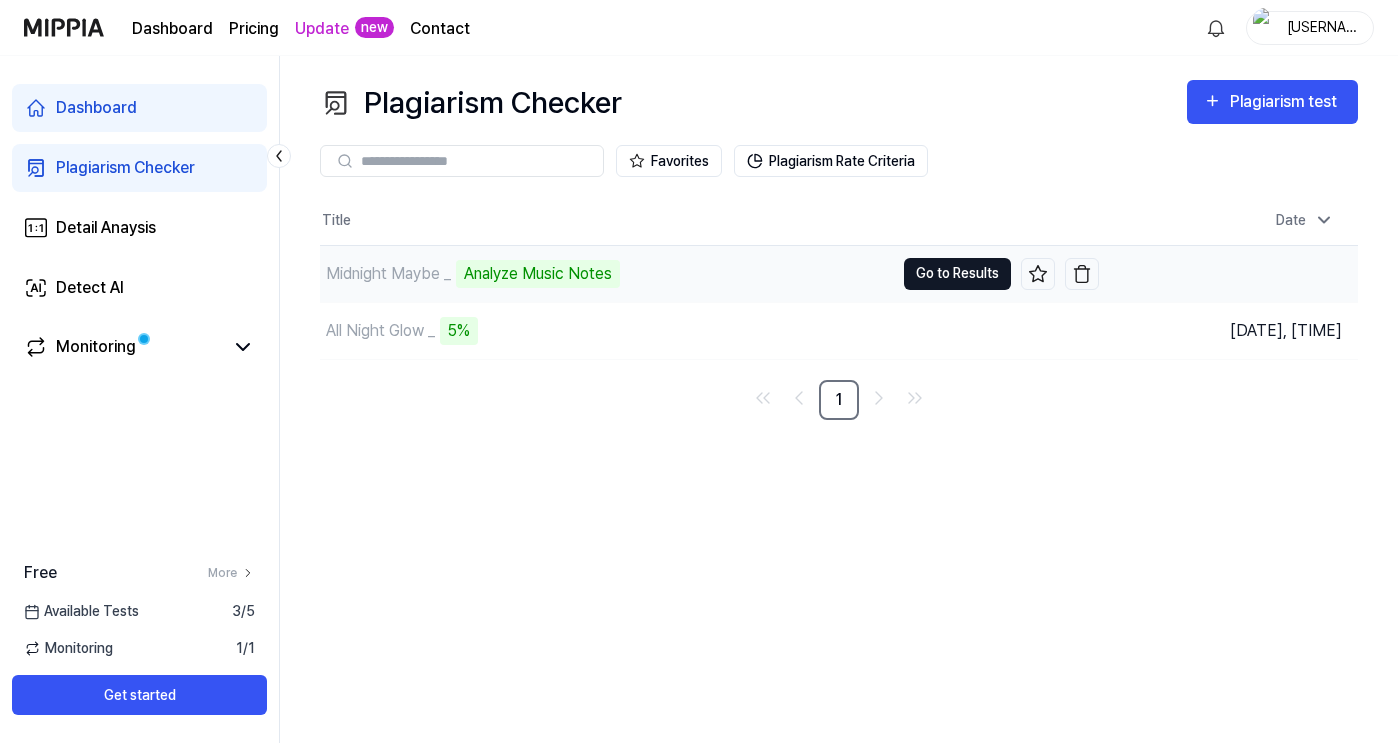 click on "Go to Results" at bounding box center (957, 274) 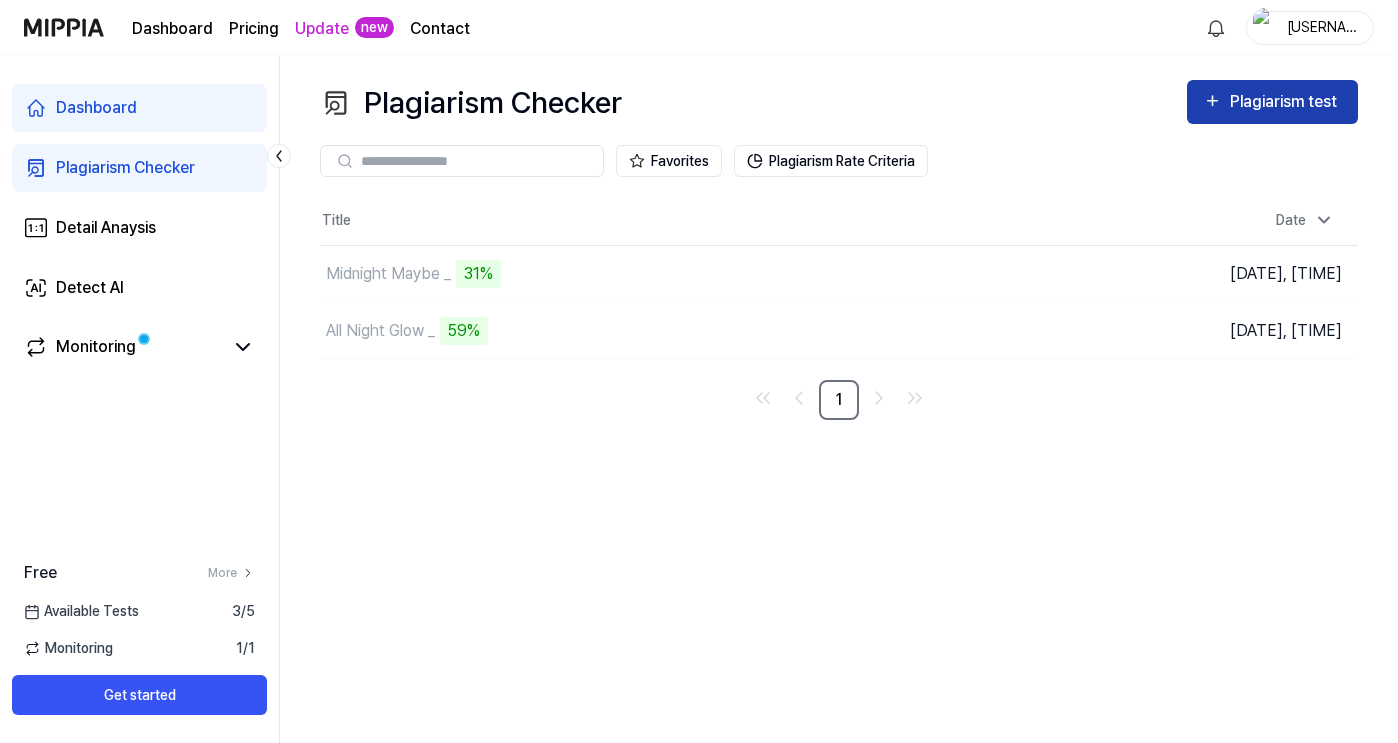 click on "Plagiarism test" at bounding box center [1286, 102] 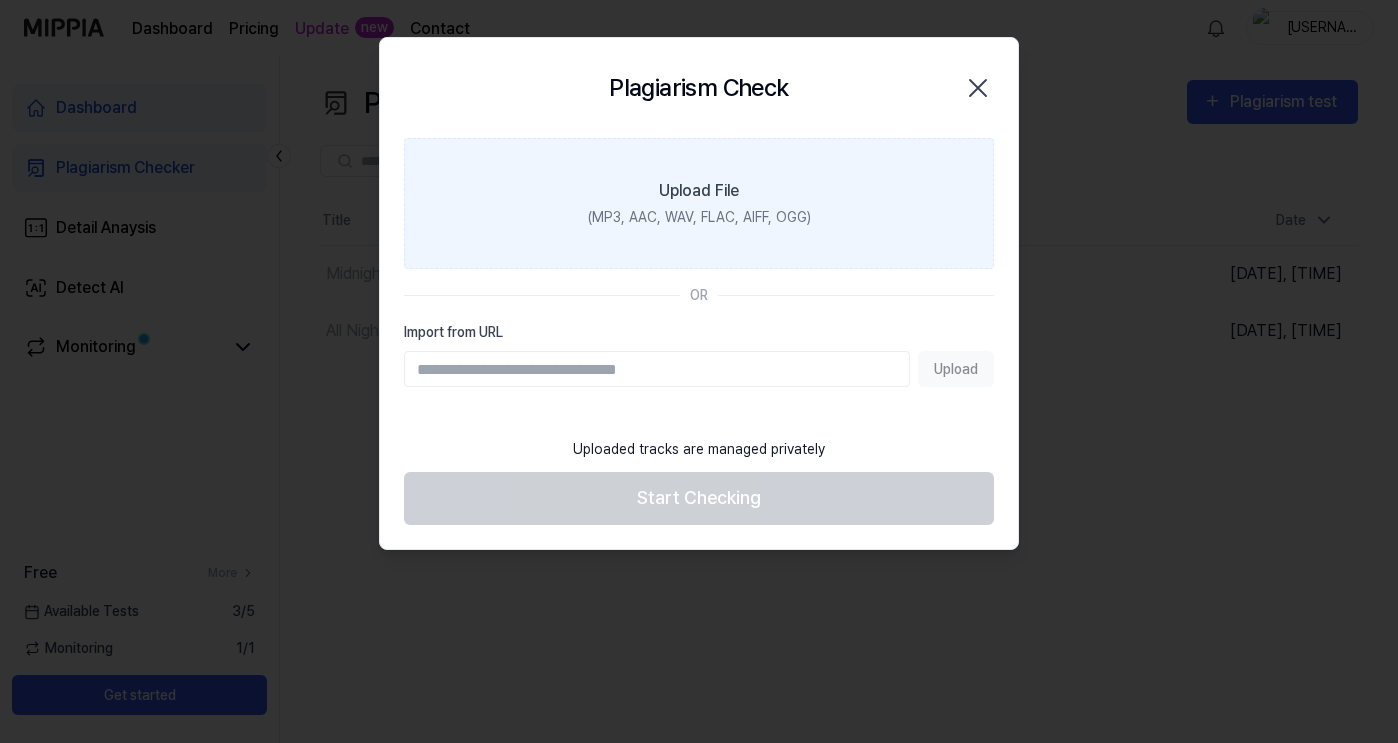 click on "(MP3, AAC, WAV, FLAC, AIFF, OGG)" at bounding box center [699, 217] 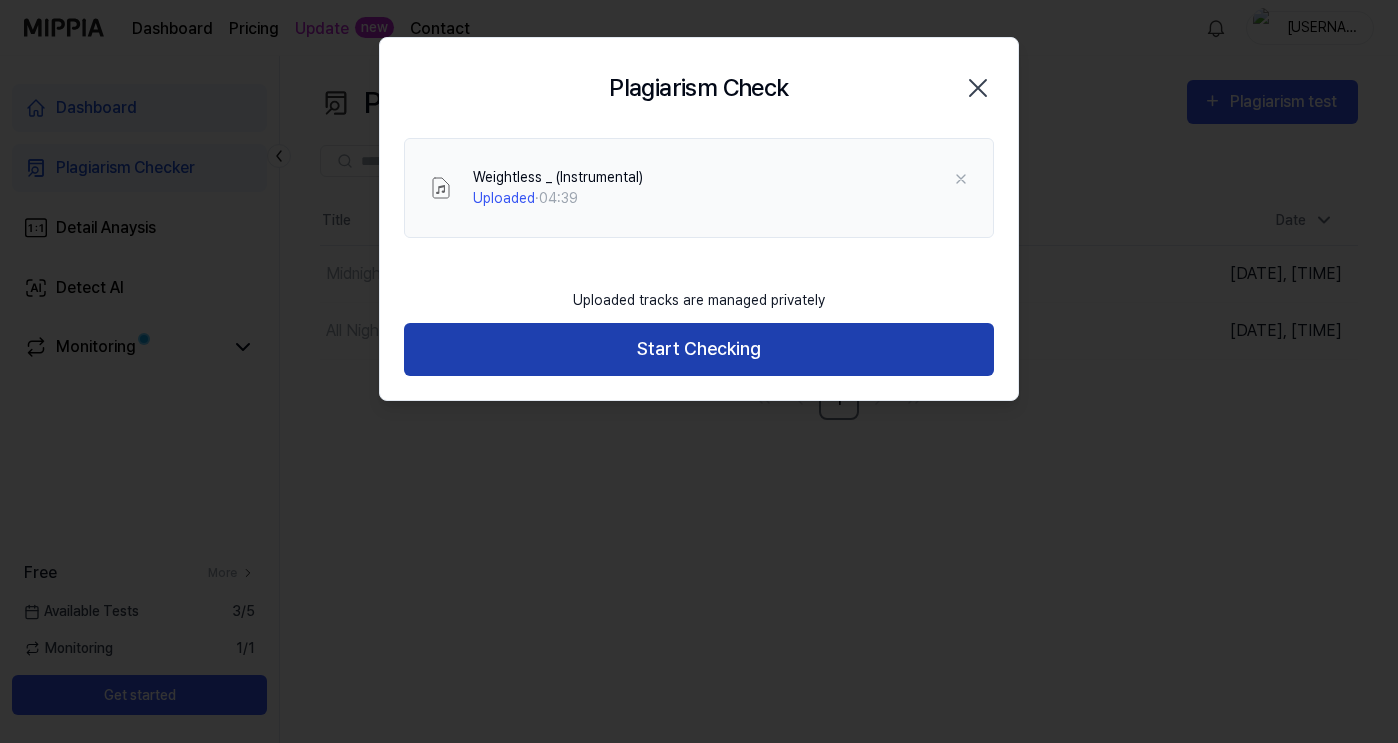 click on "Start Checking" at bounding box center (699, 349) 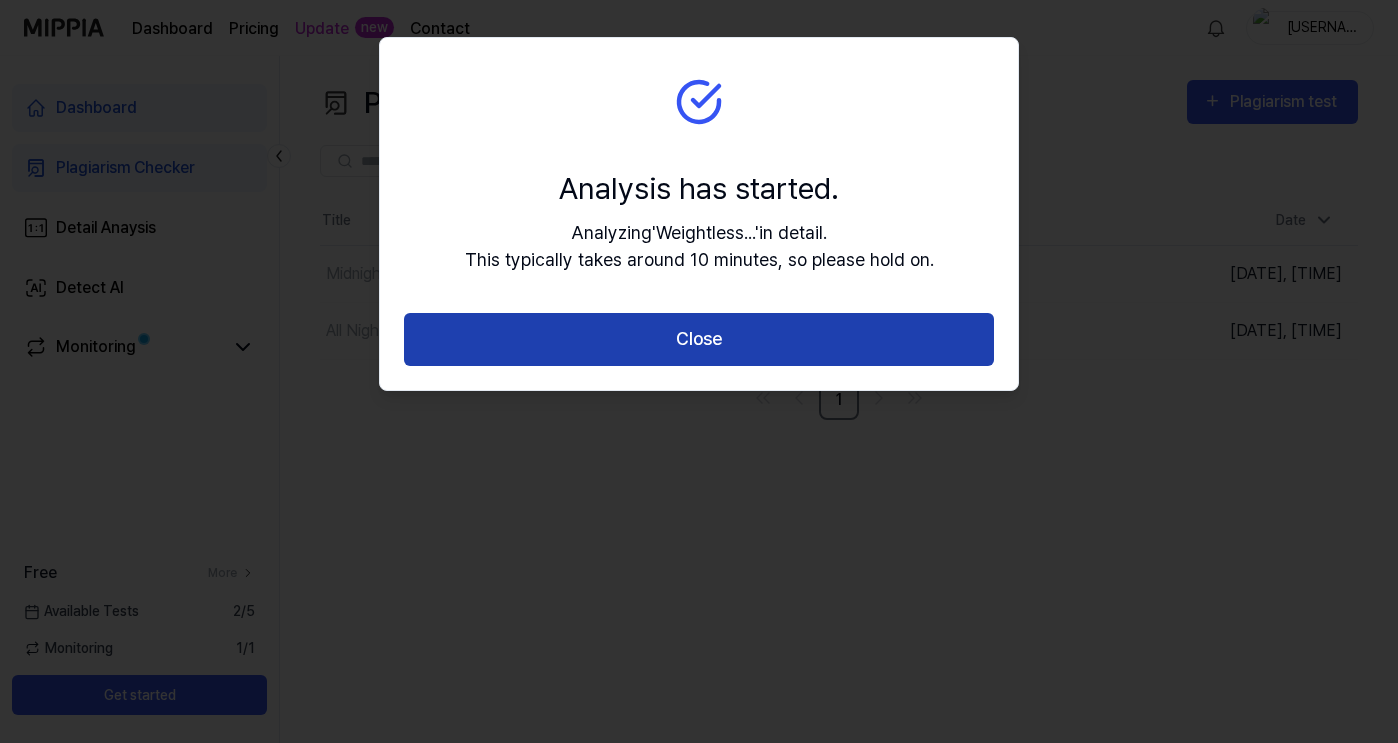 click on "Close" at bounding box center [699, 339] 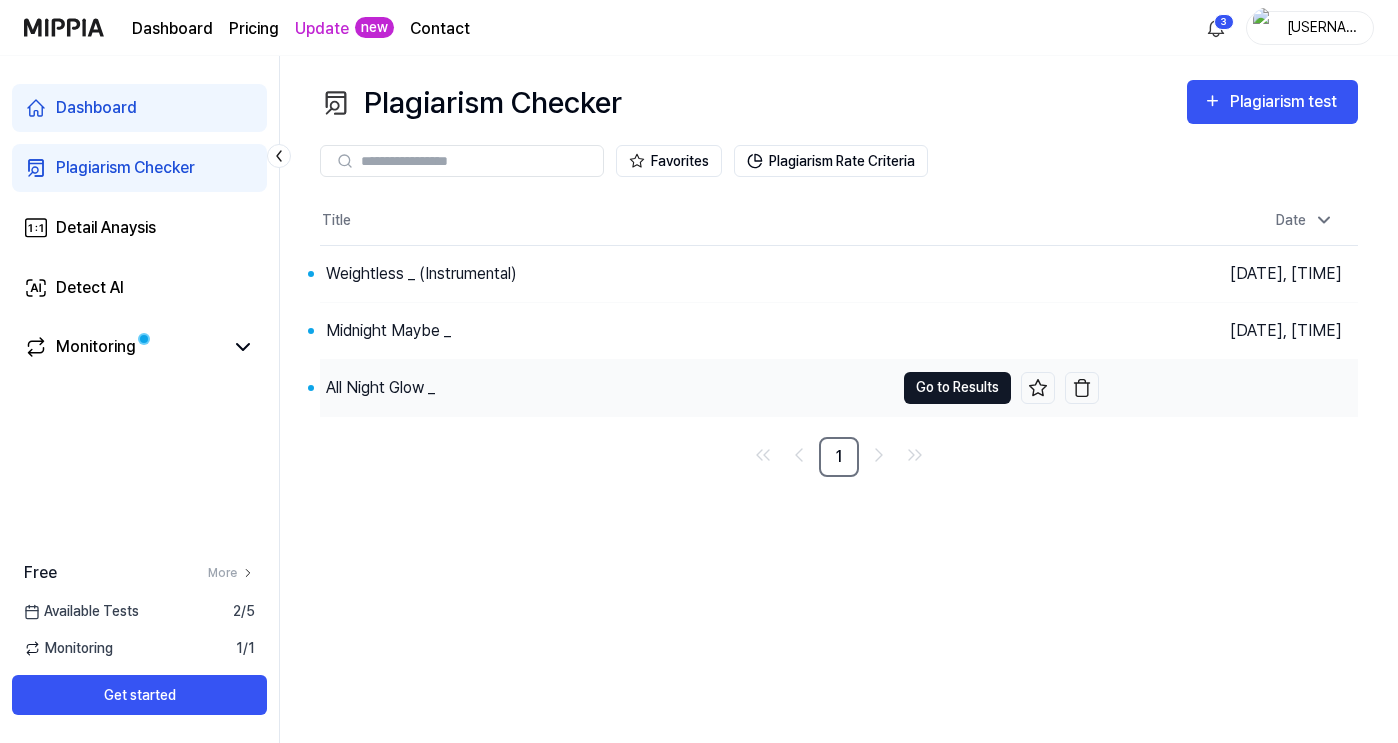 click on "Go to Results" at bounding box center (957, 388) 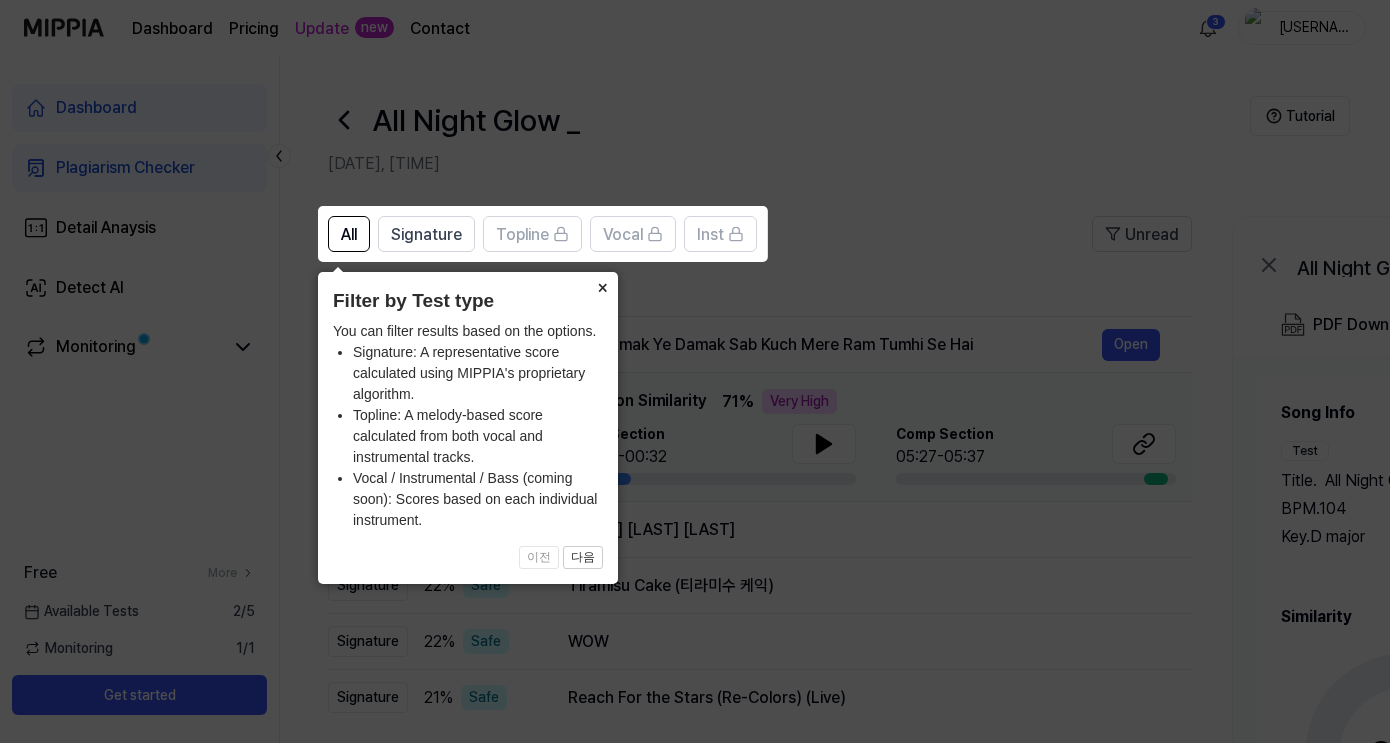 click on "×" at bounding box center (602, 286) 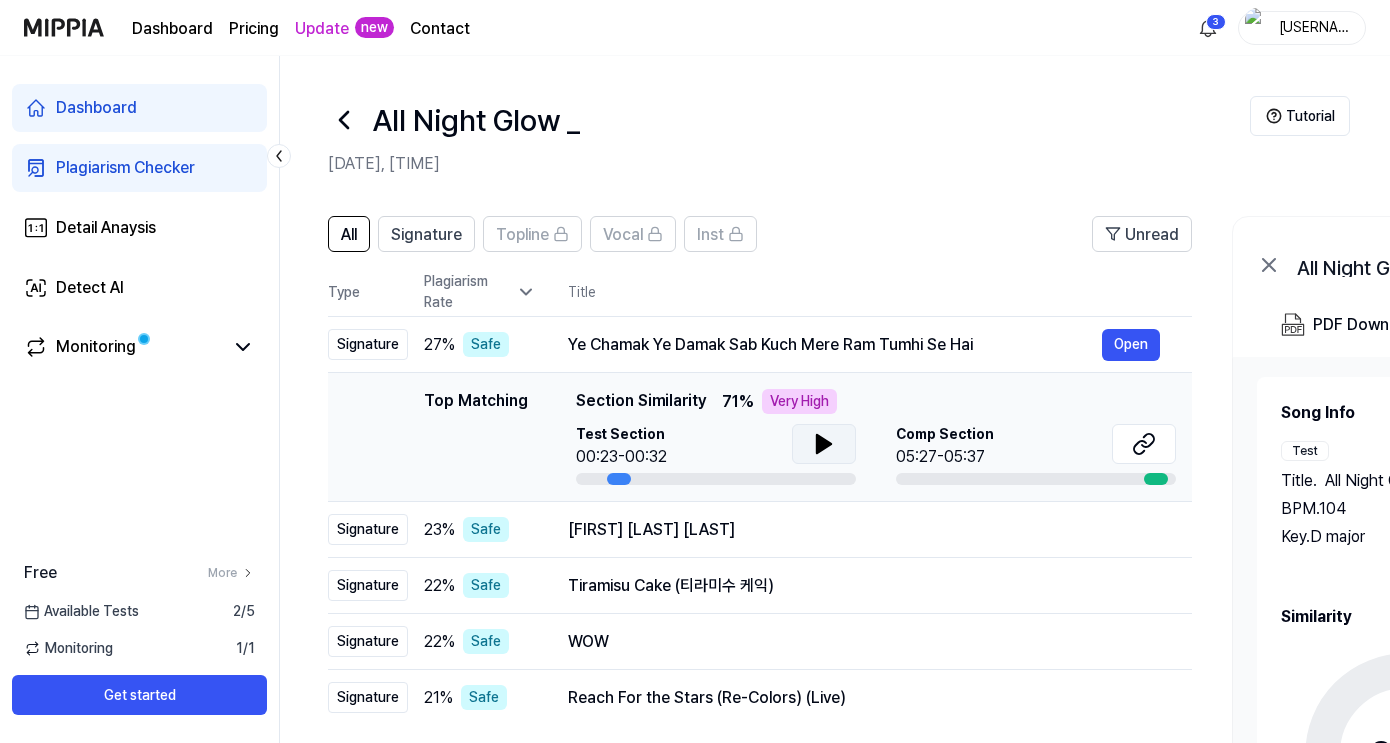 click 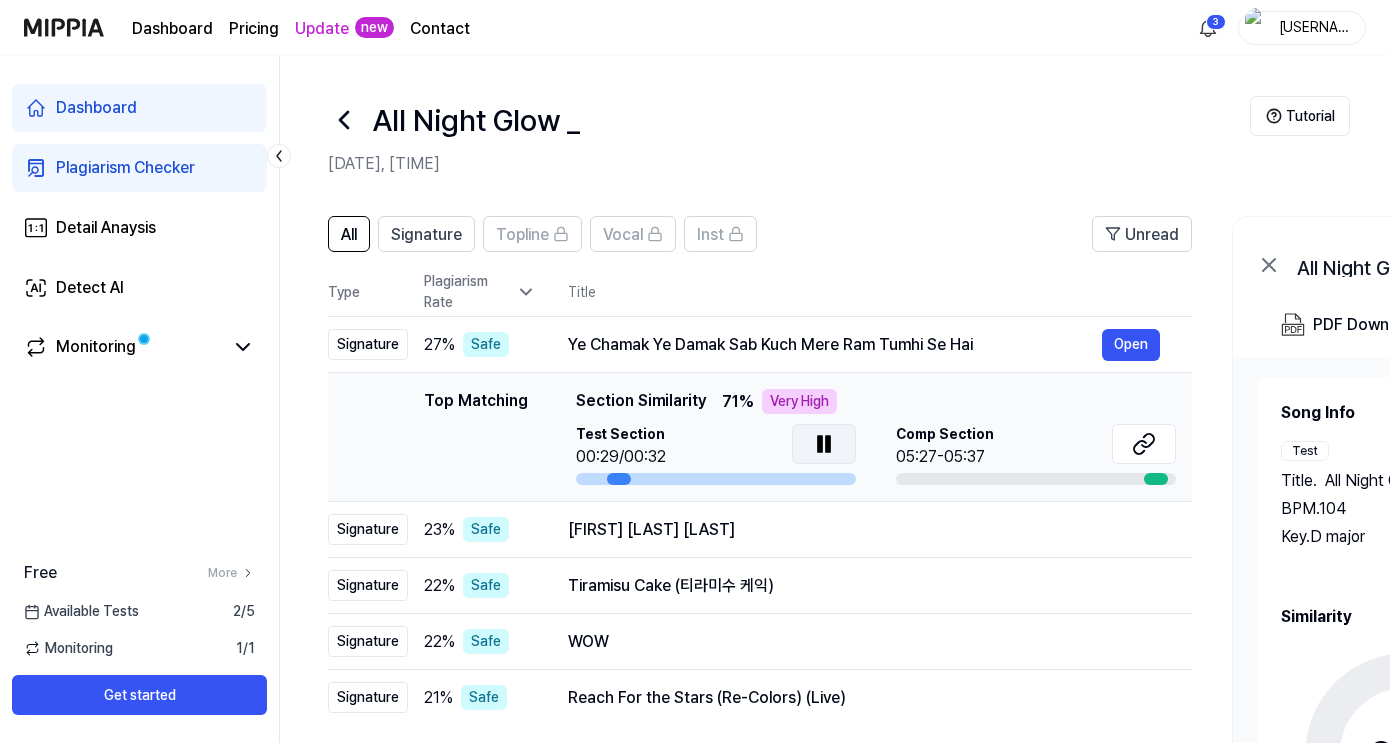 click 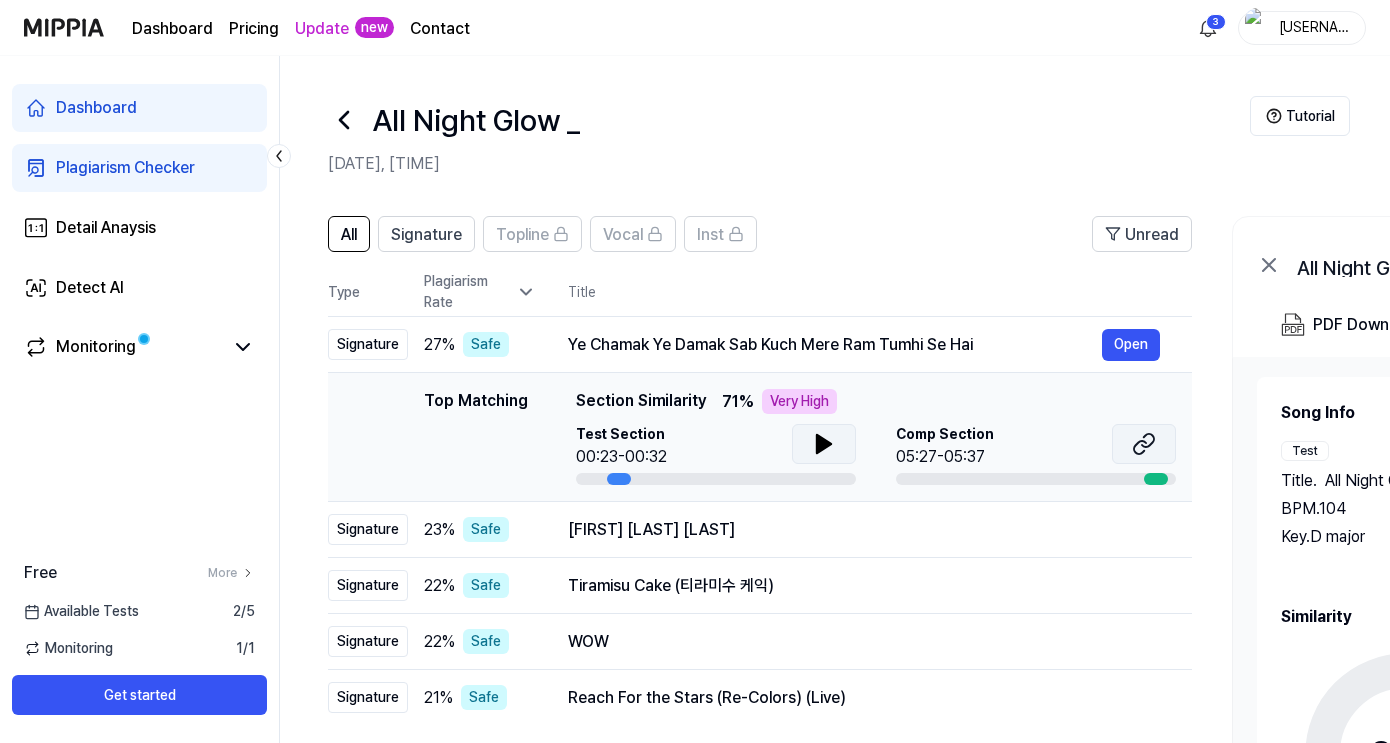 click 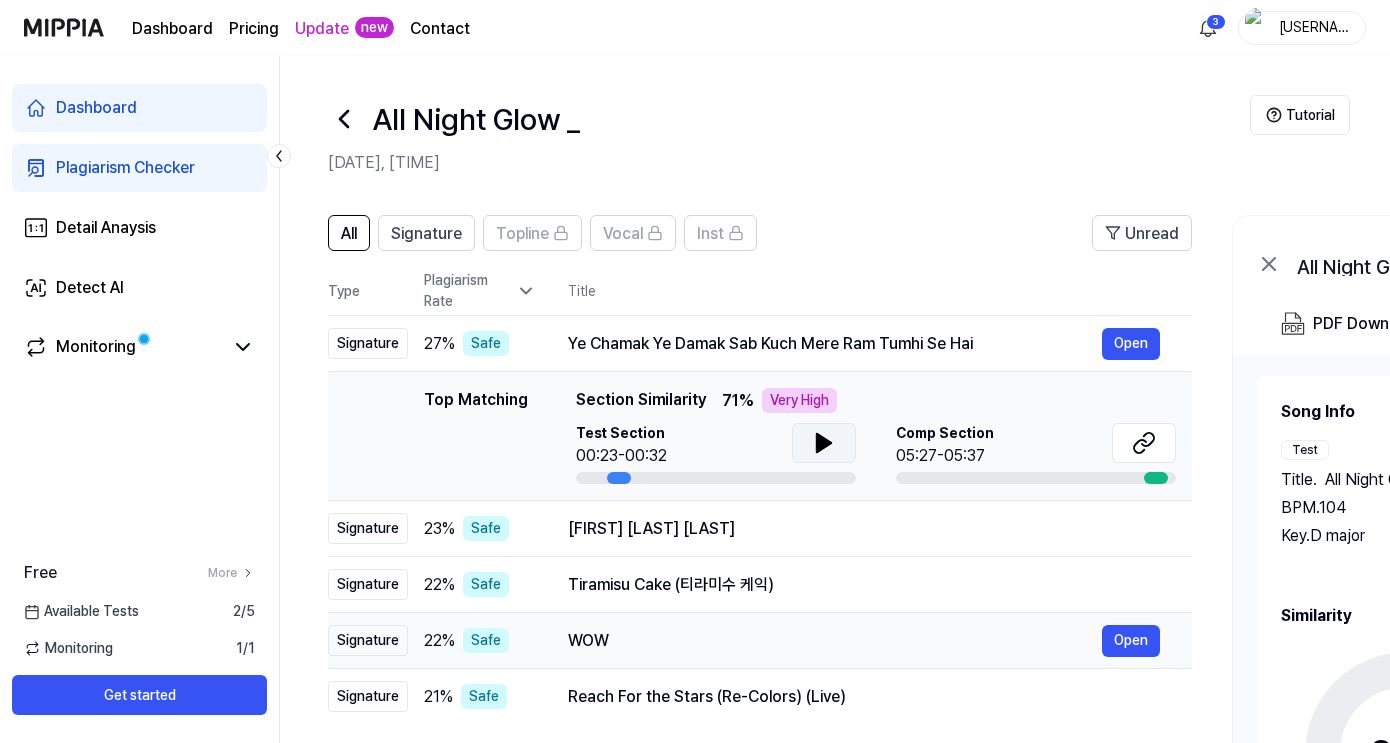 scroll, scrollTop: 0, scrollLeft: 0, axis: both 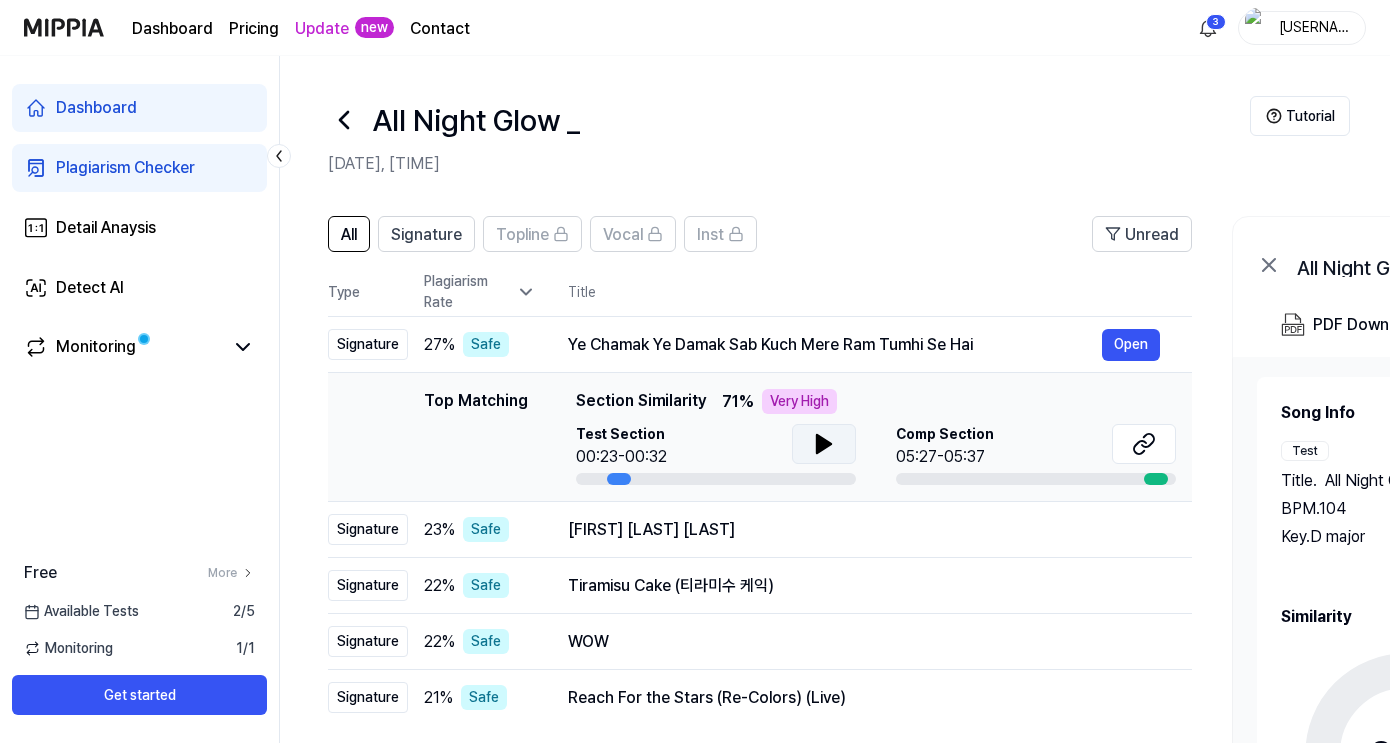 click 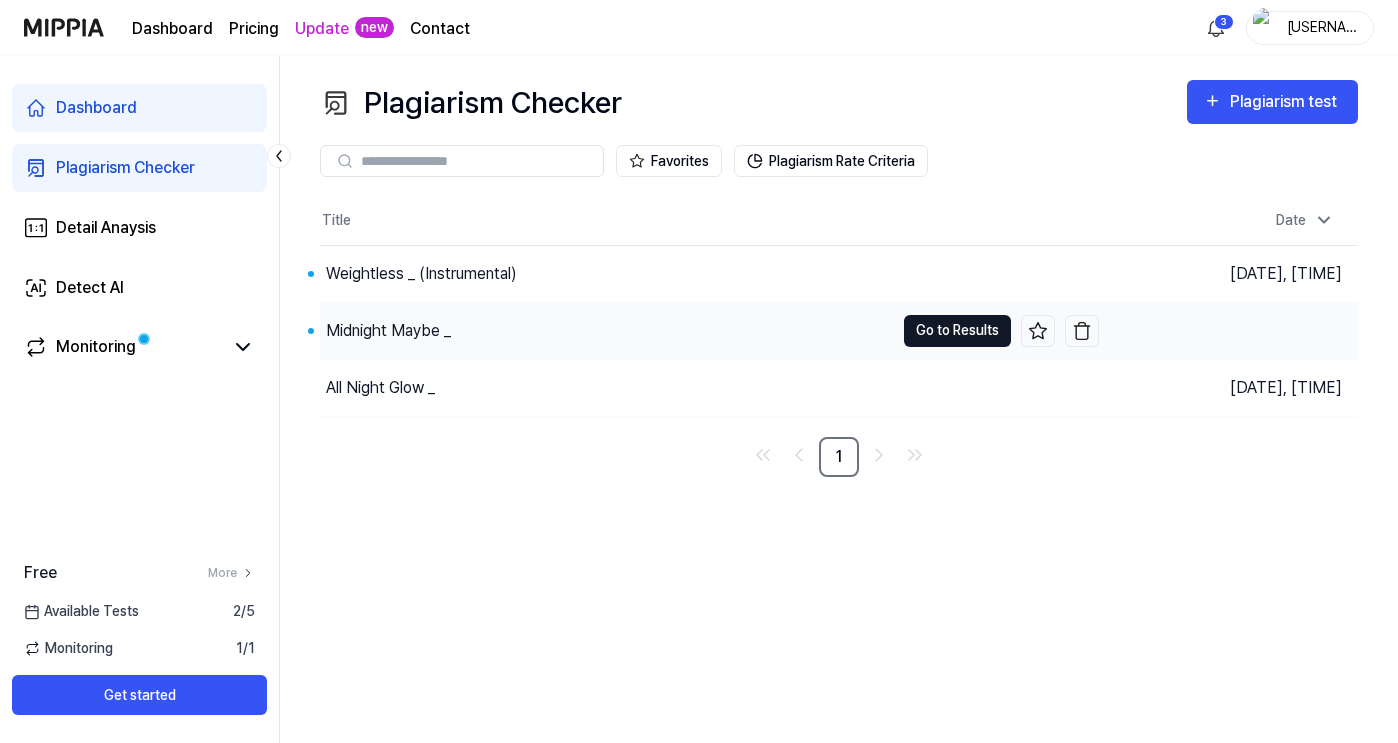 click on "Go to Results" at bounding box center (957, 331) 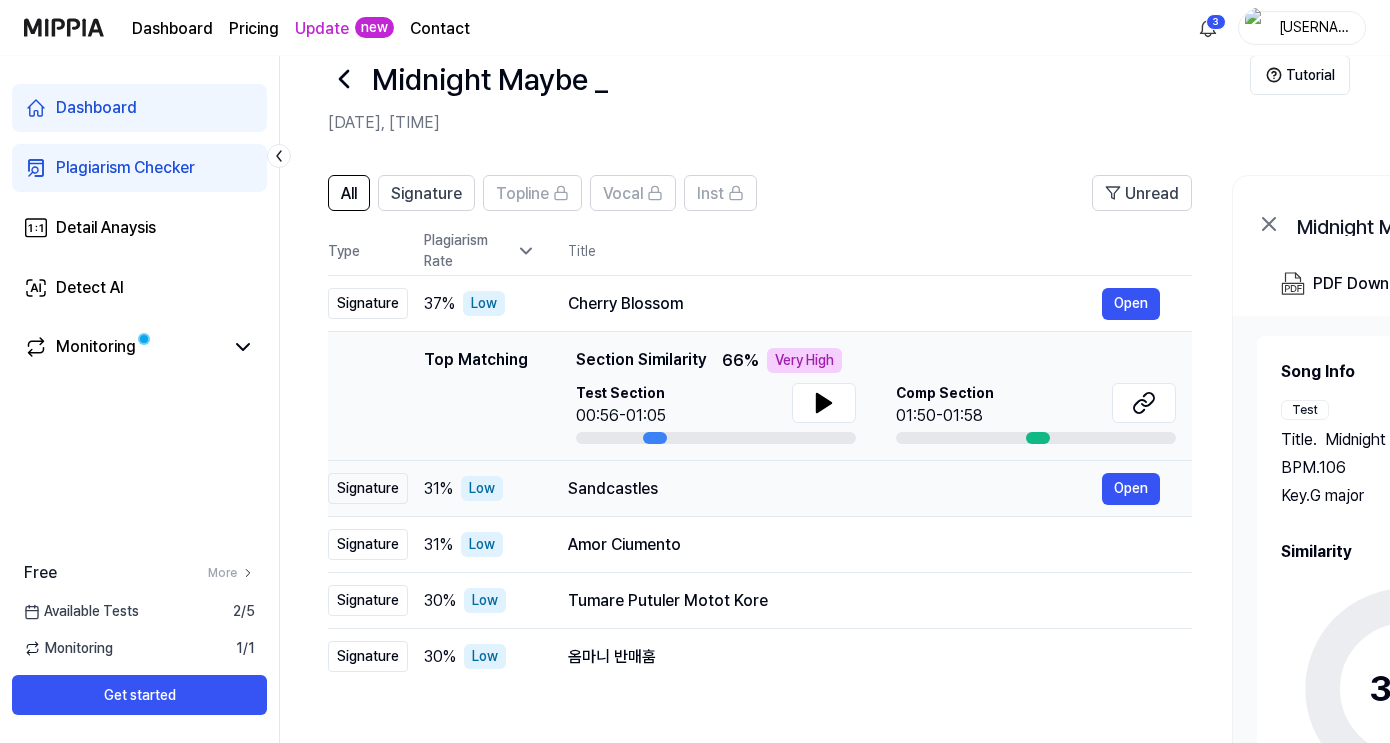 scroll, scrollTop: 58, scrollLeft: 0, axis: vertical 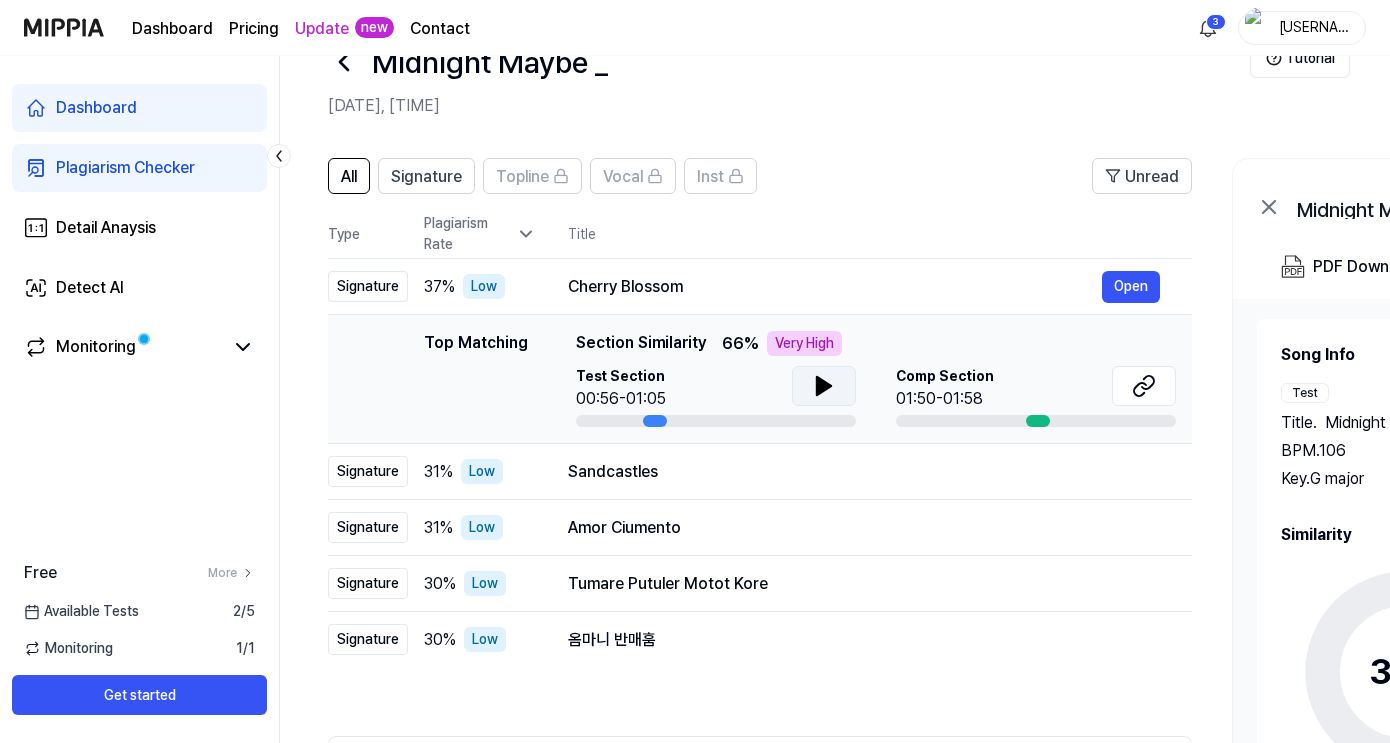 click 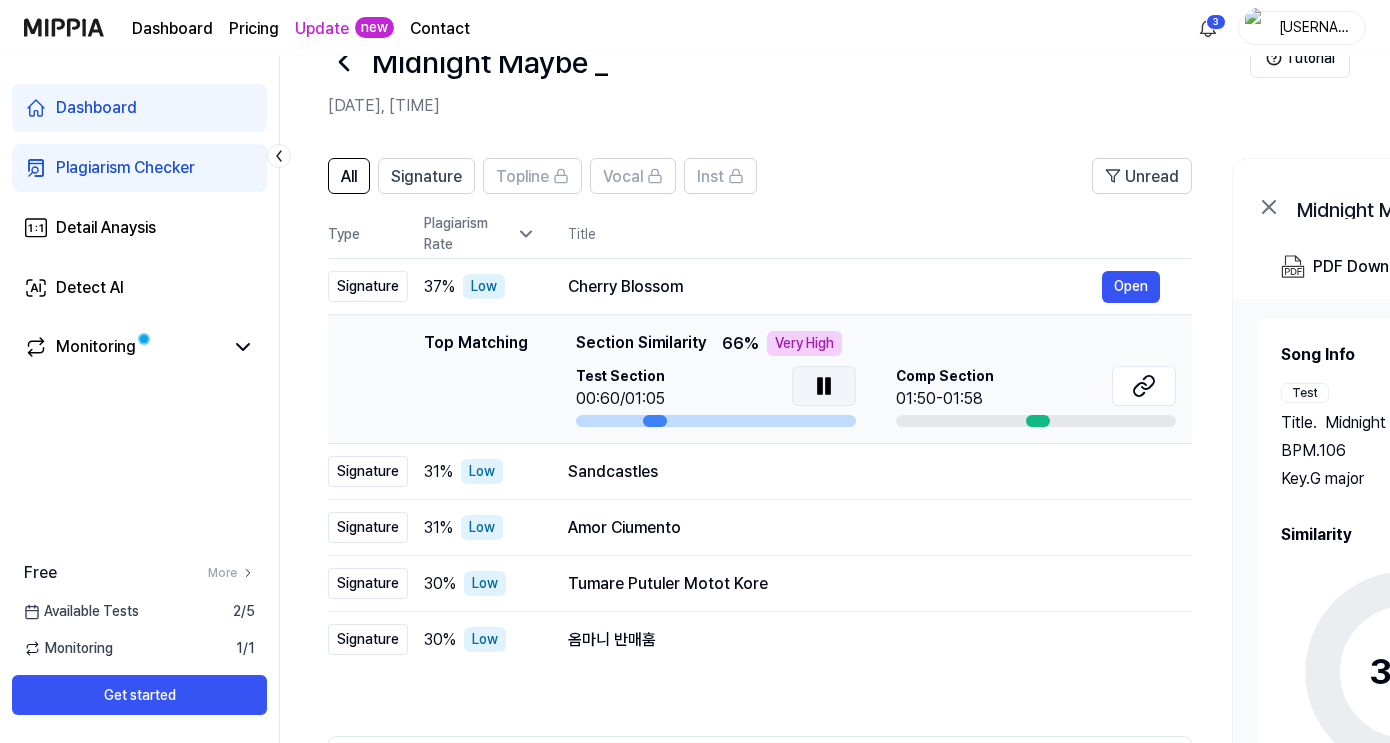 click at bounding box center (824, 386) 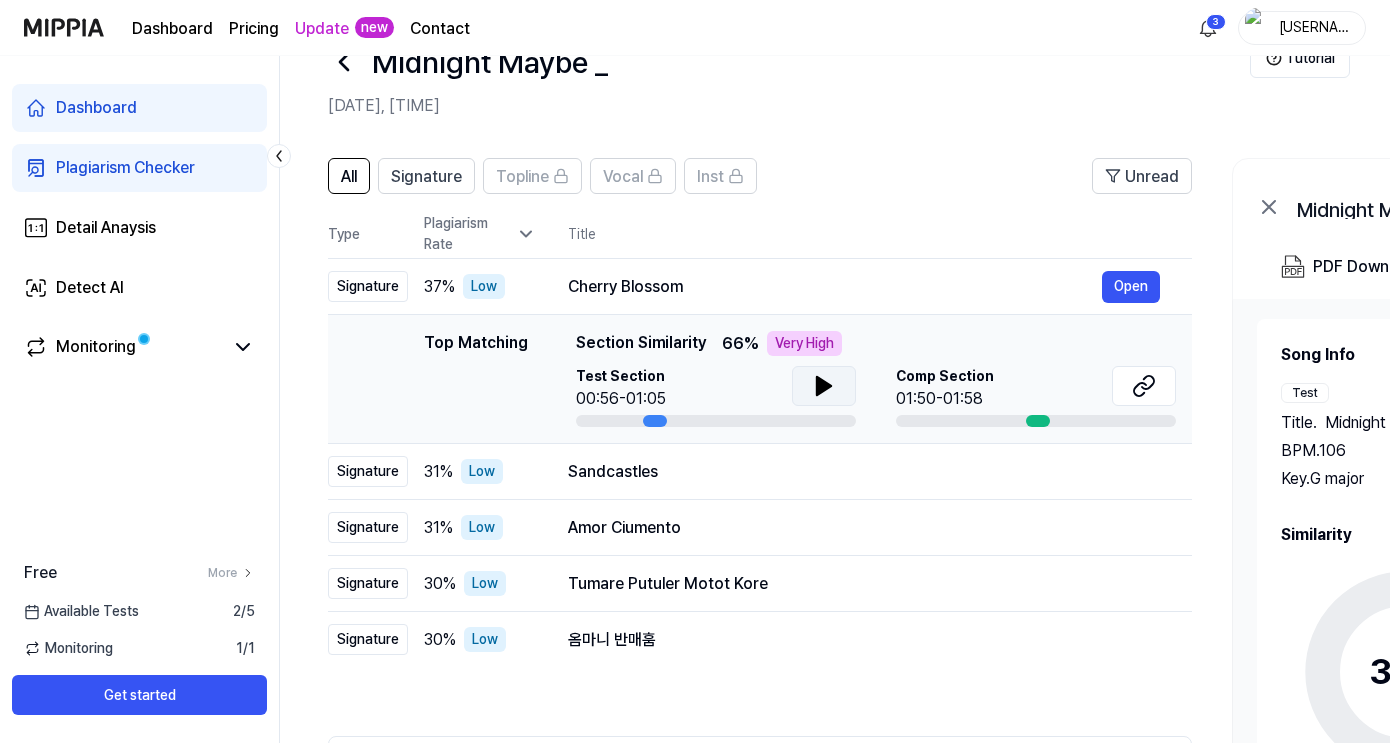 click 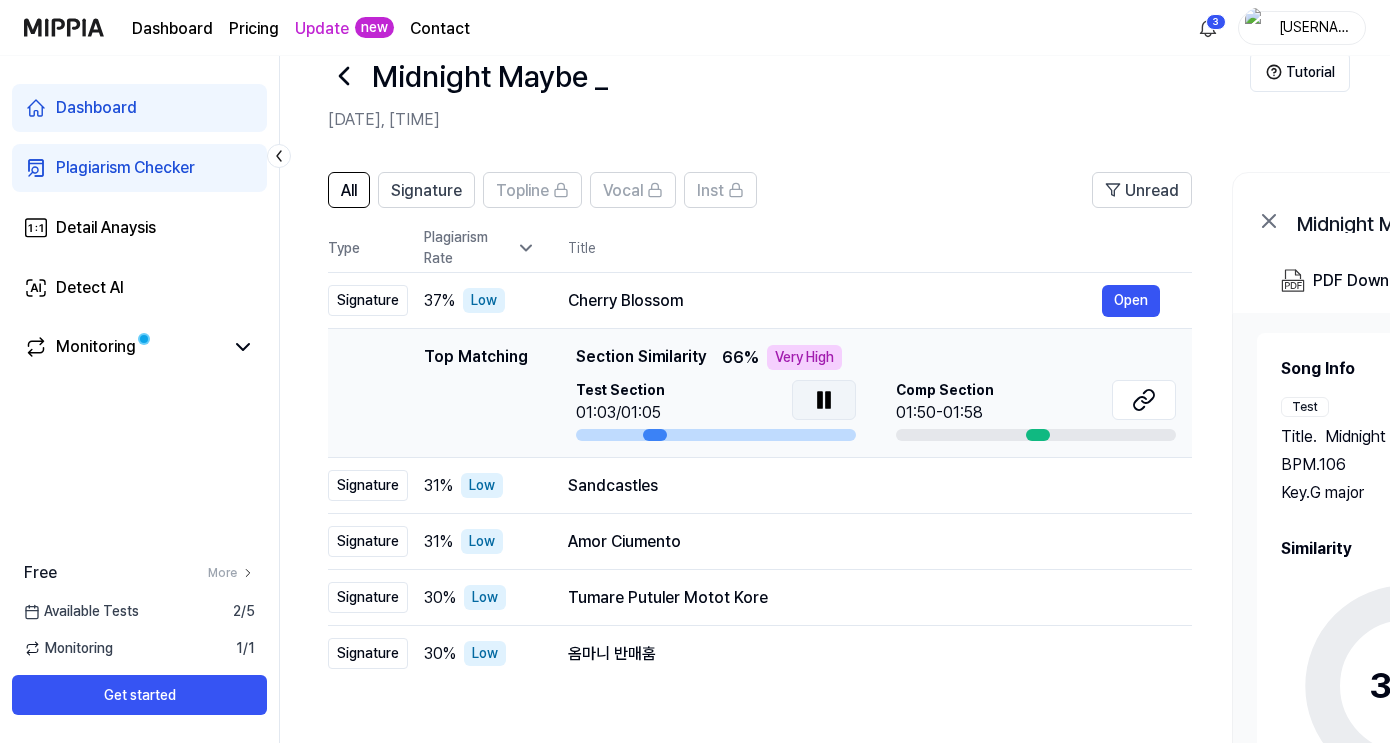 scroll, scrollTop: 43, scrollLeft: 0, axis: vertical 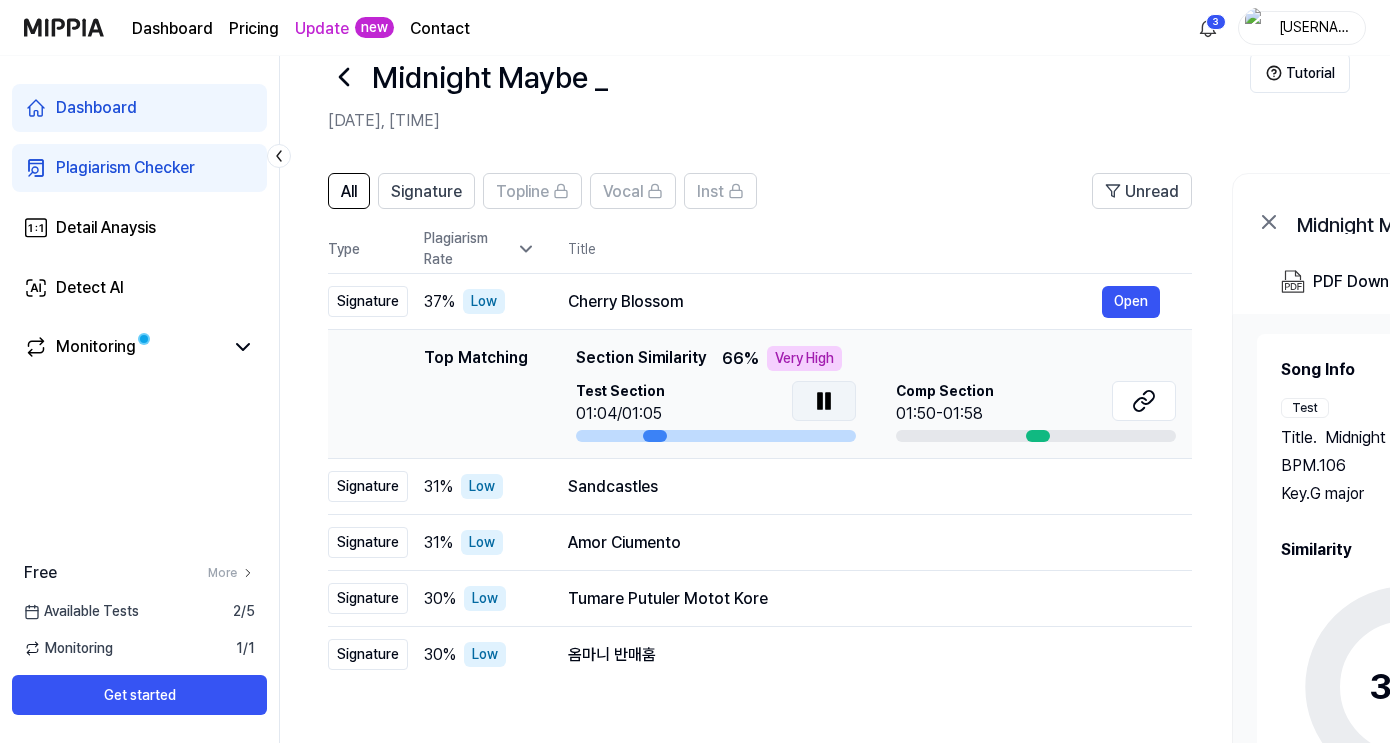 click at bounding box center [824, 401] 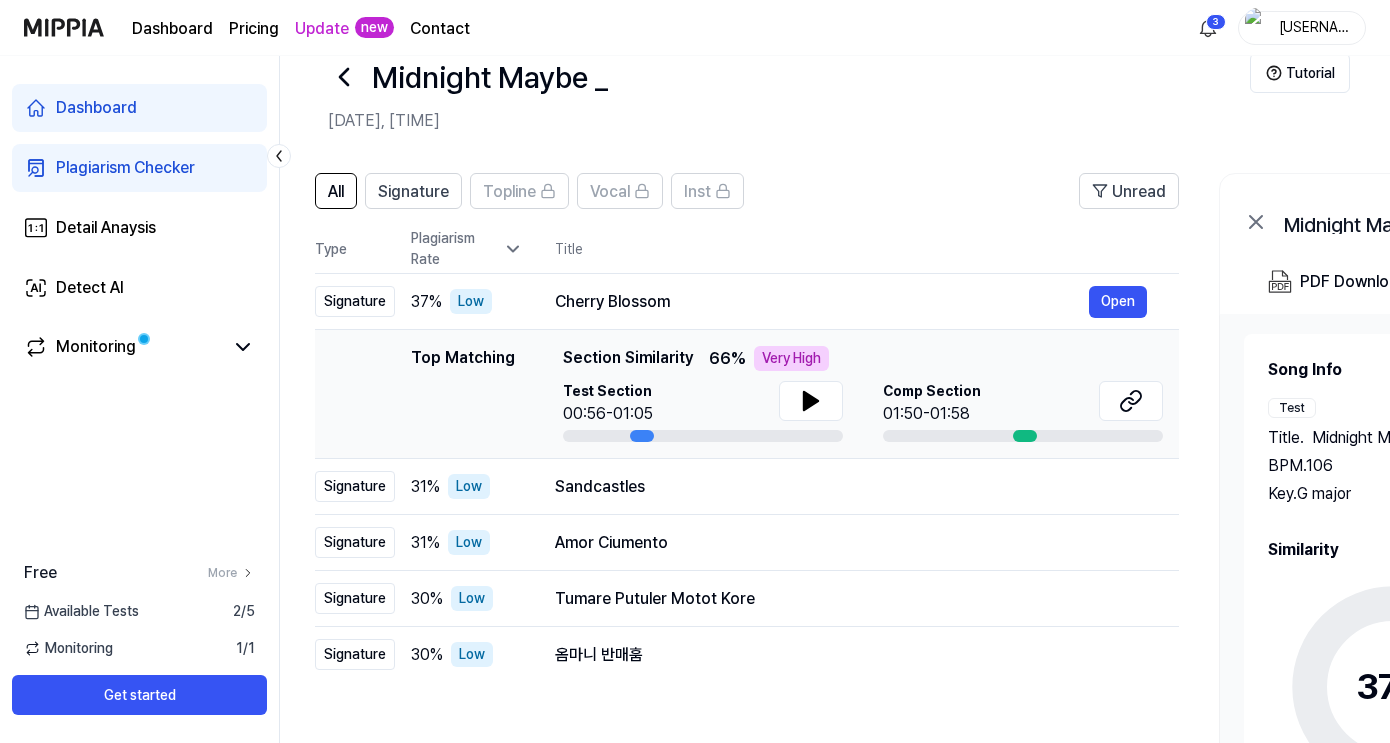 scroll, scrollTop: 0, scrollLeft: 0, axis: both 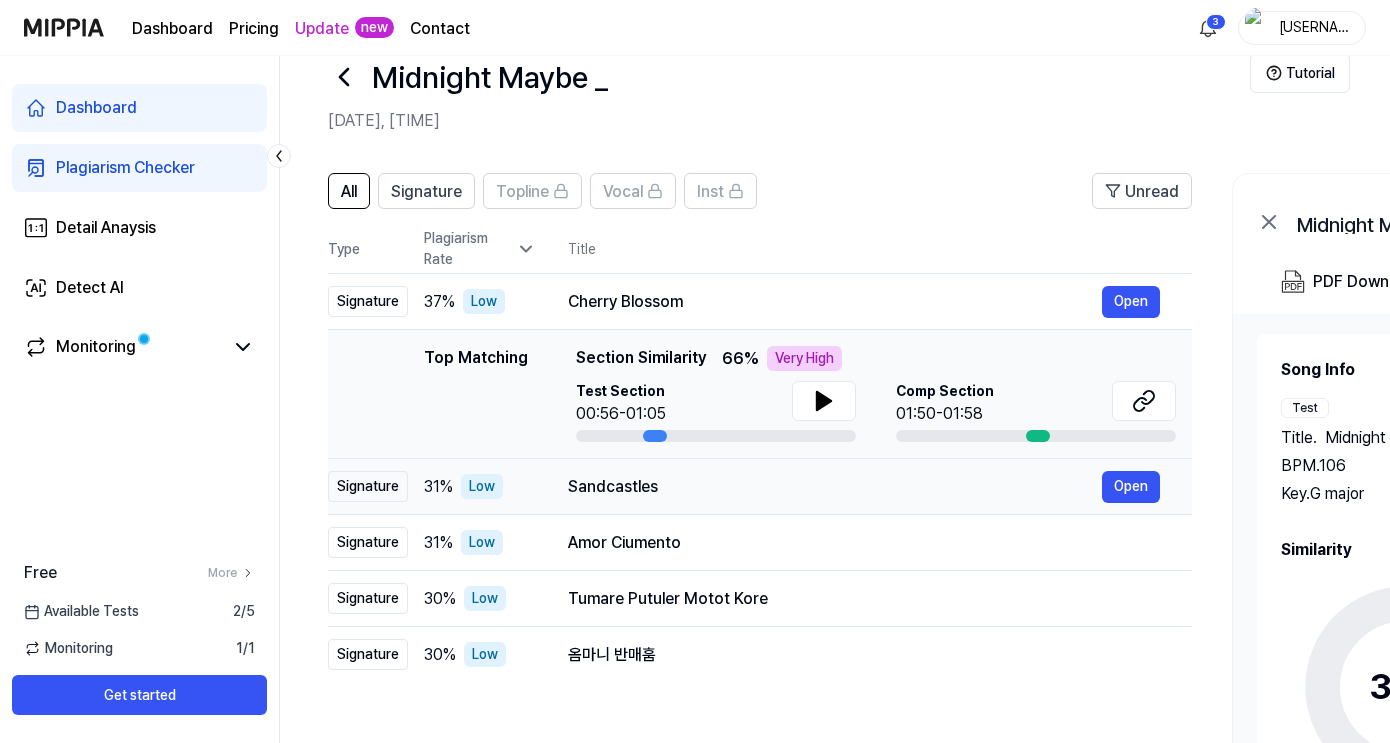 drag, startPoint x: 806, startPoint y: 402, endPoint x: 1000, endPoint y: 476, distance: 207.6343 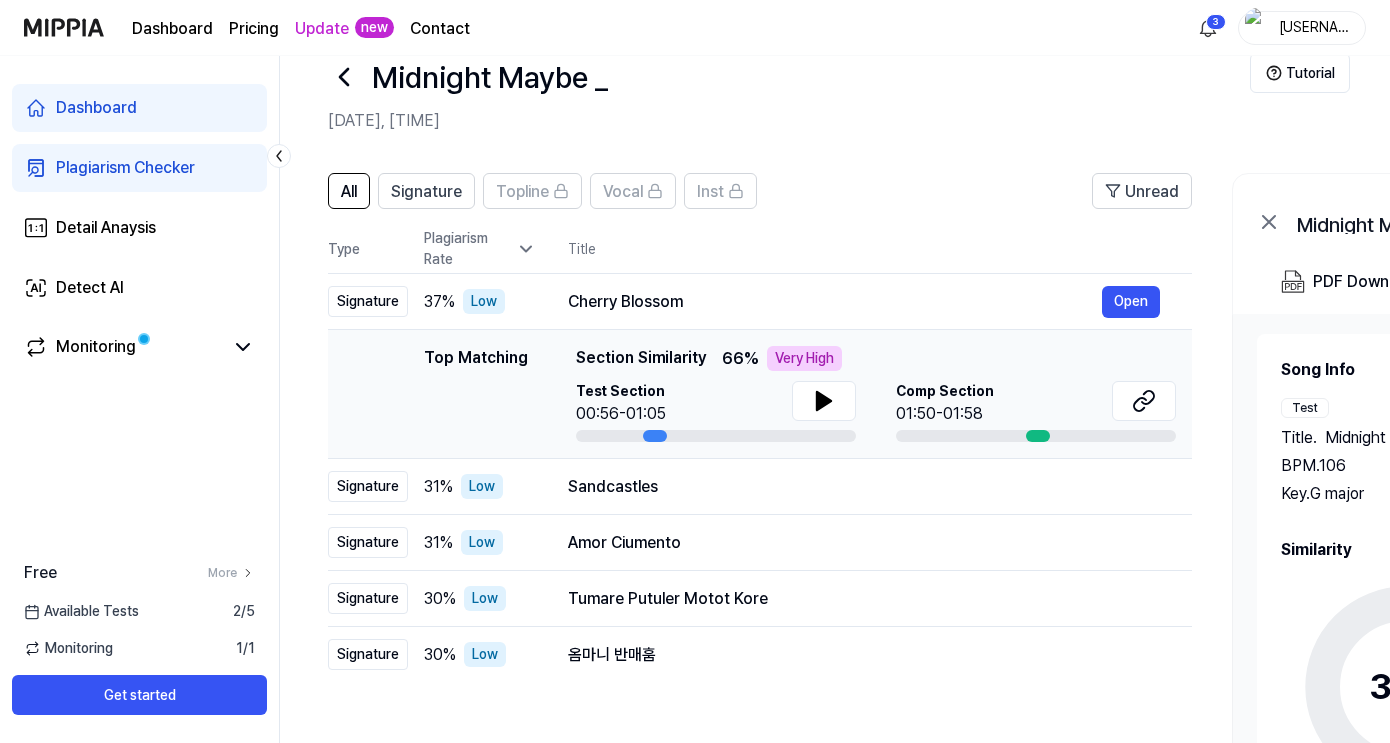 click at bounding box center (1038, 436) 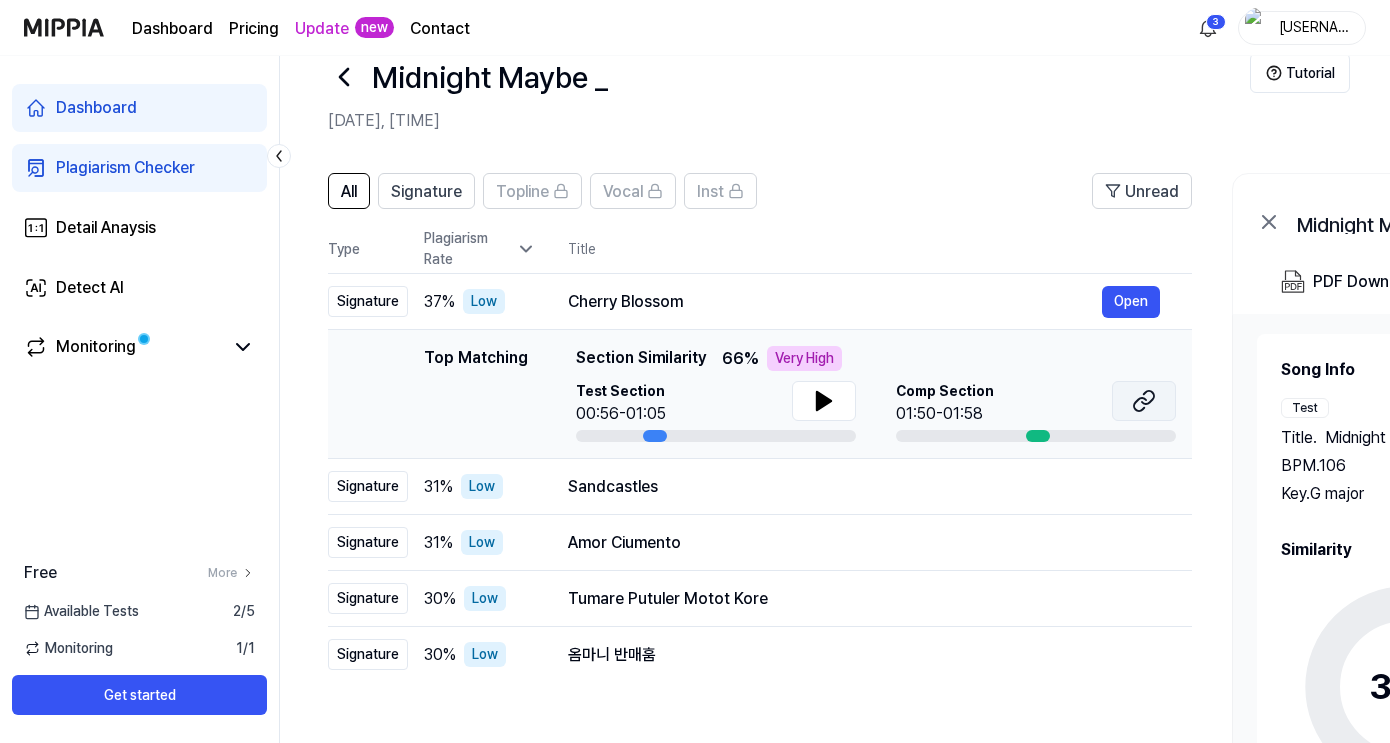 click at bounding box center [1144, 401] 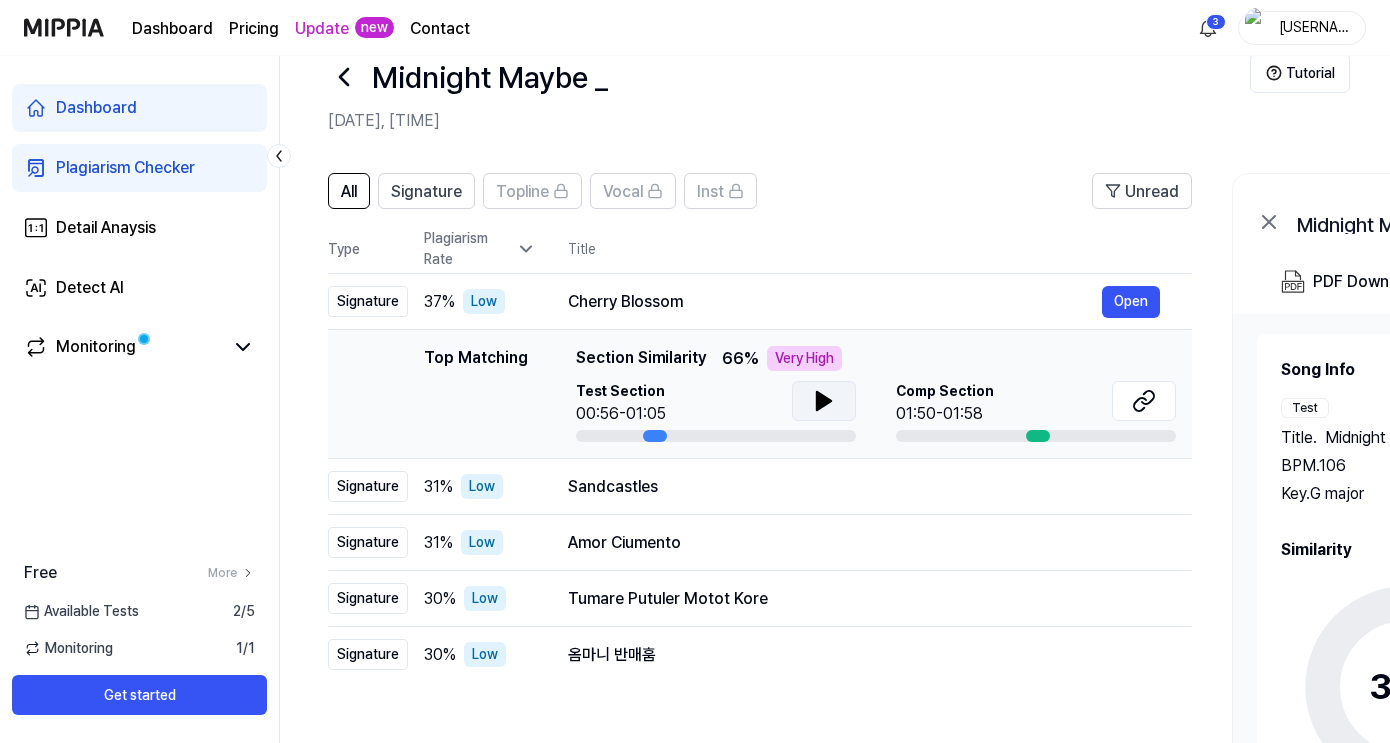 click at bounding box center [824, 401] 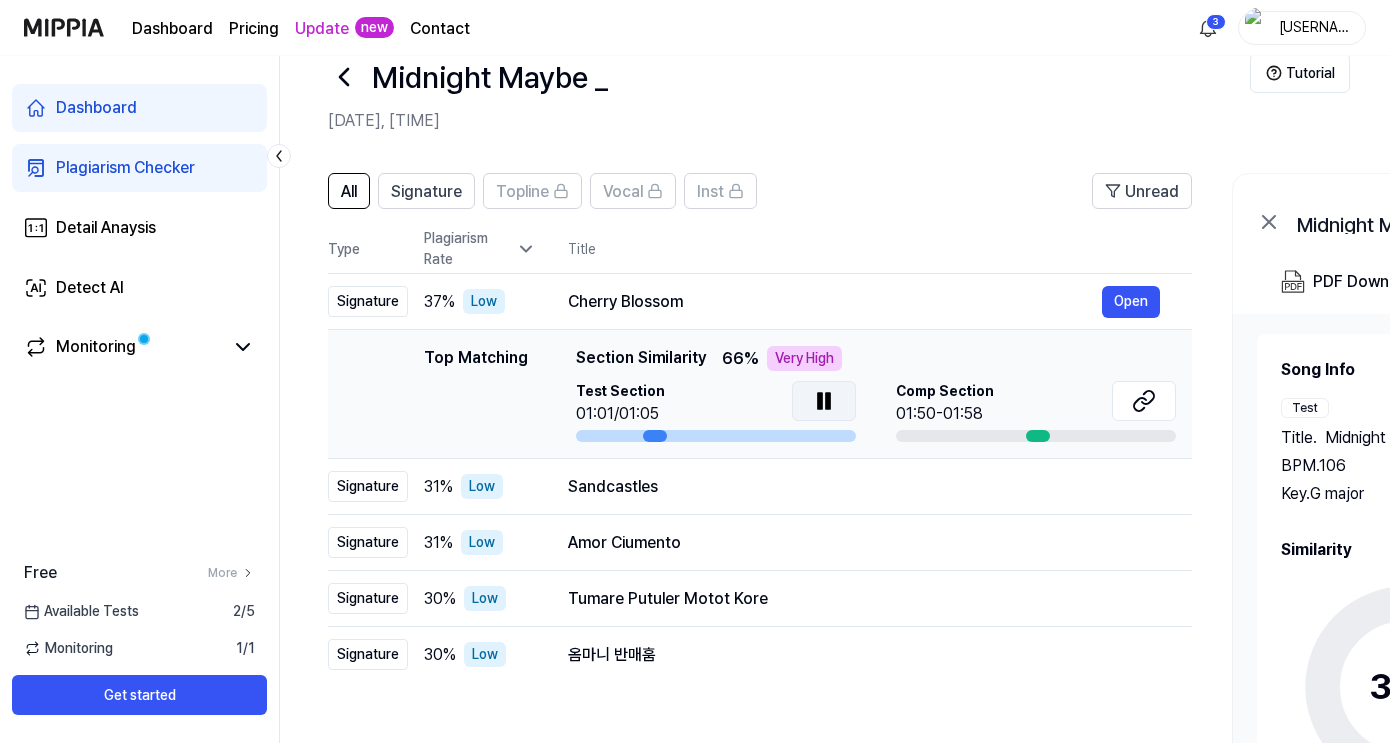 click 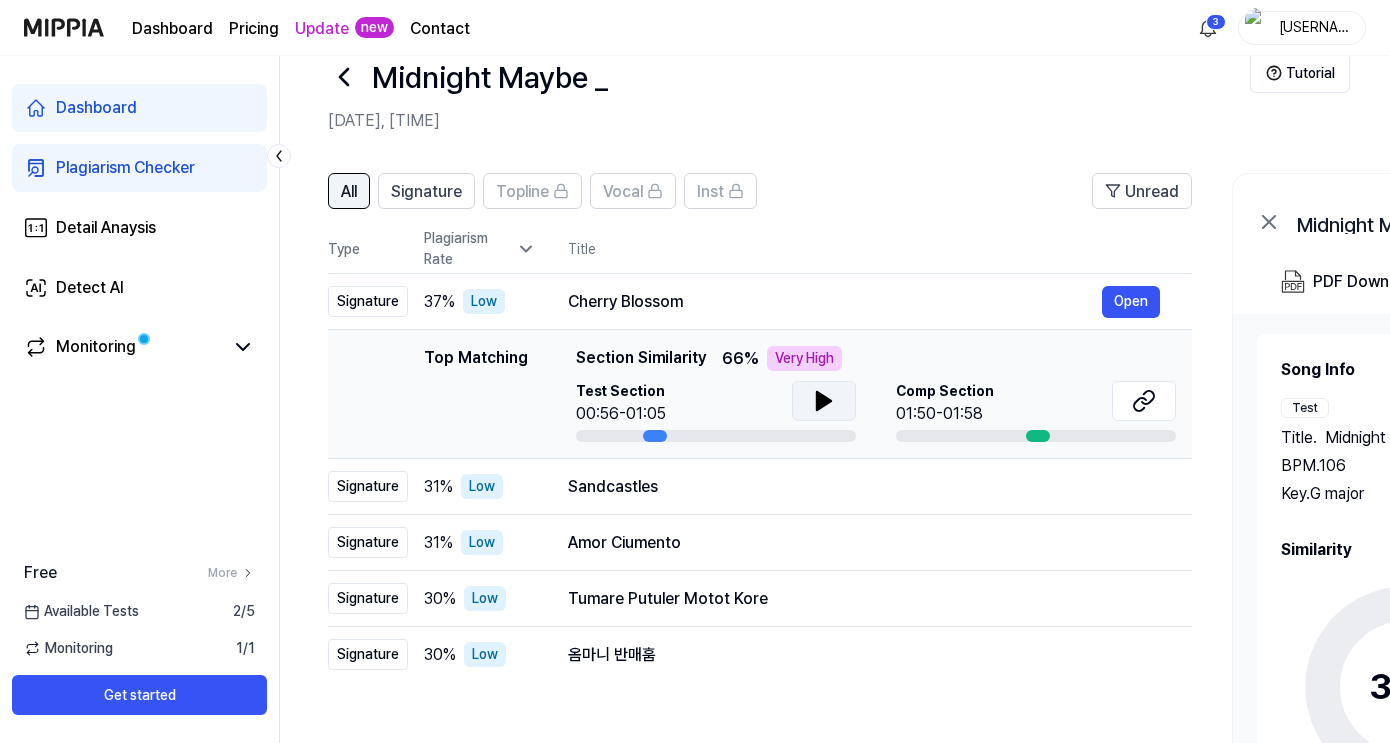 click on "All" at bounding box center (349, 191) 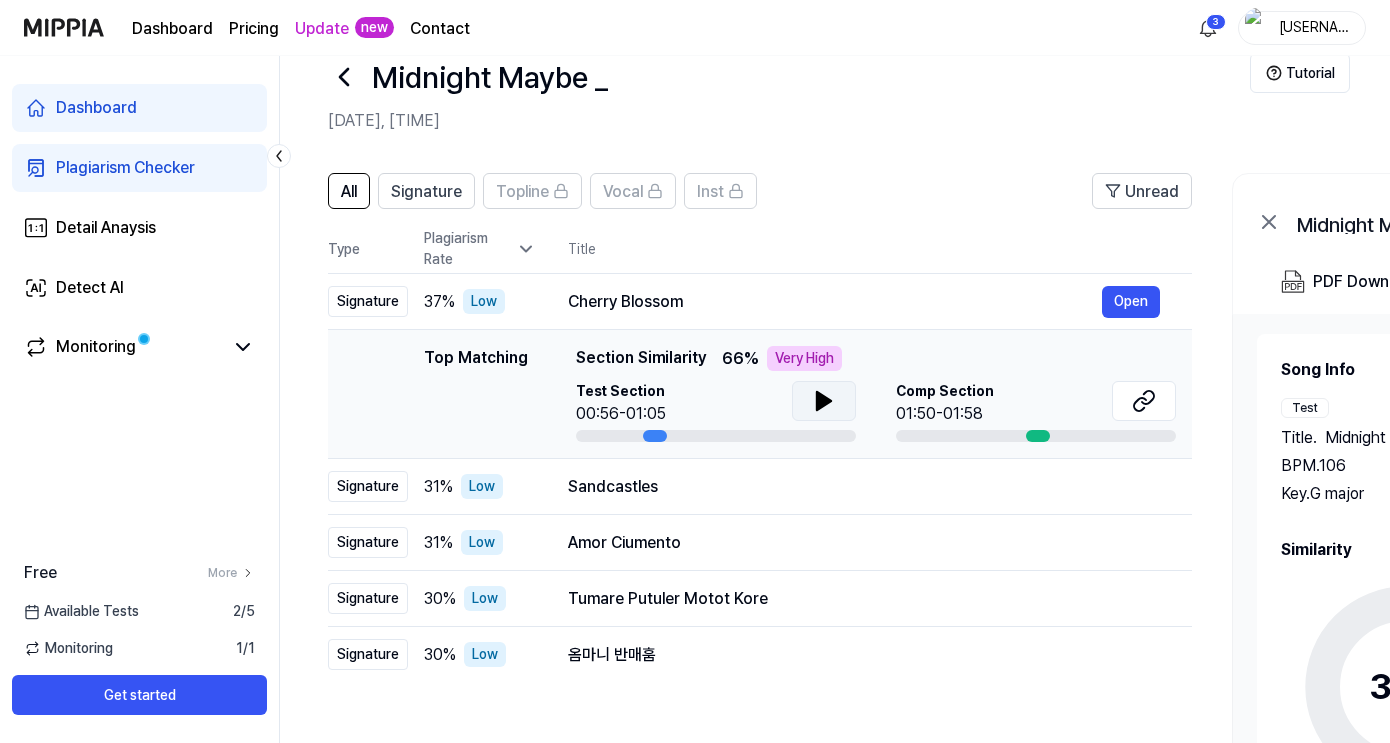 click 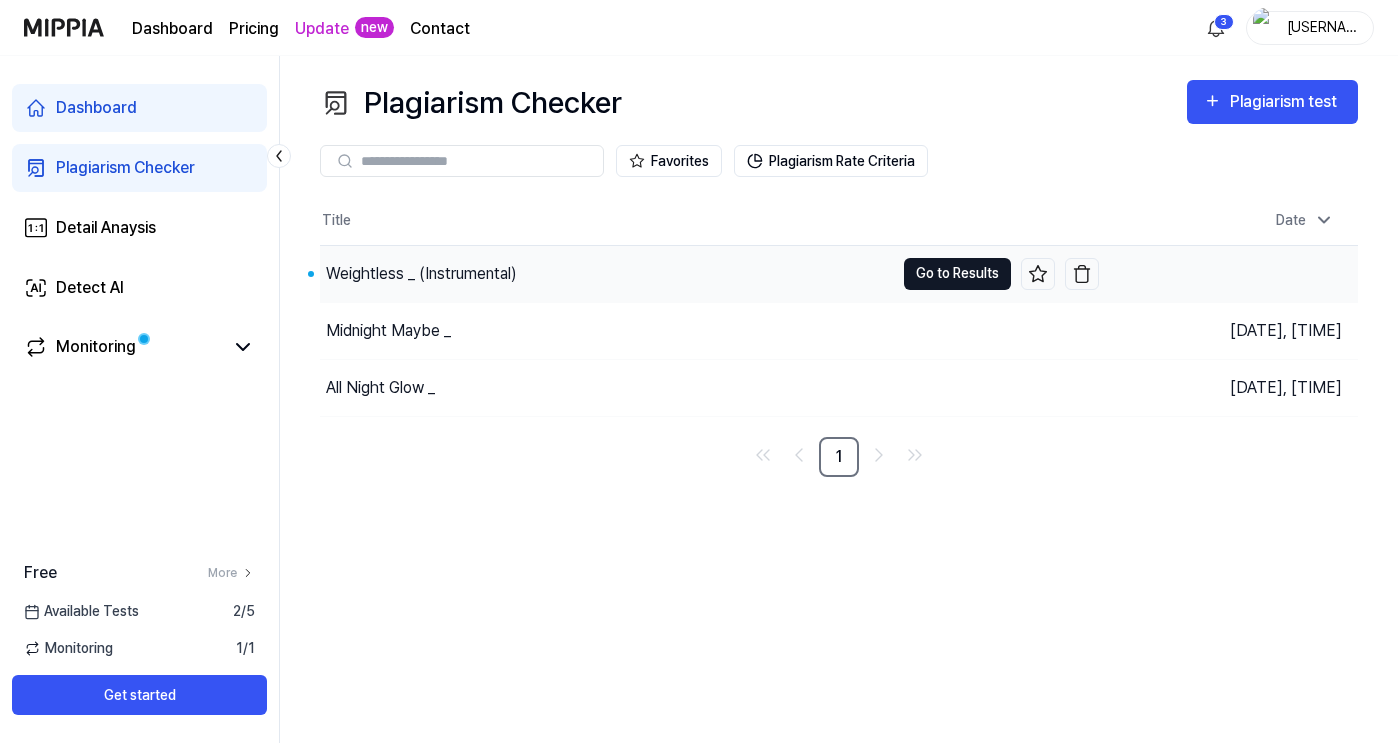 click on "Go to Results" at bounding box center (957, 274) 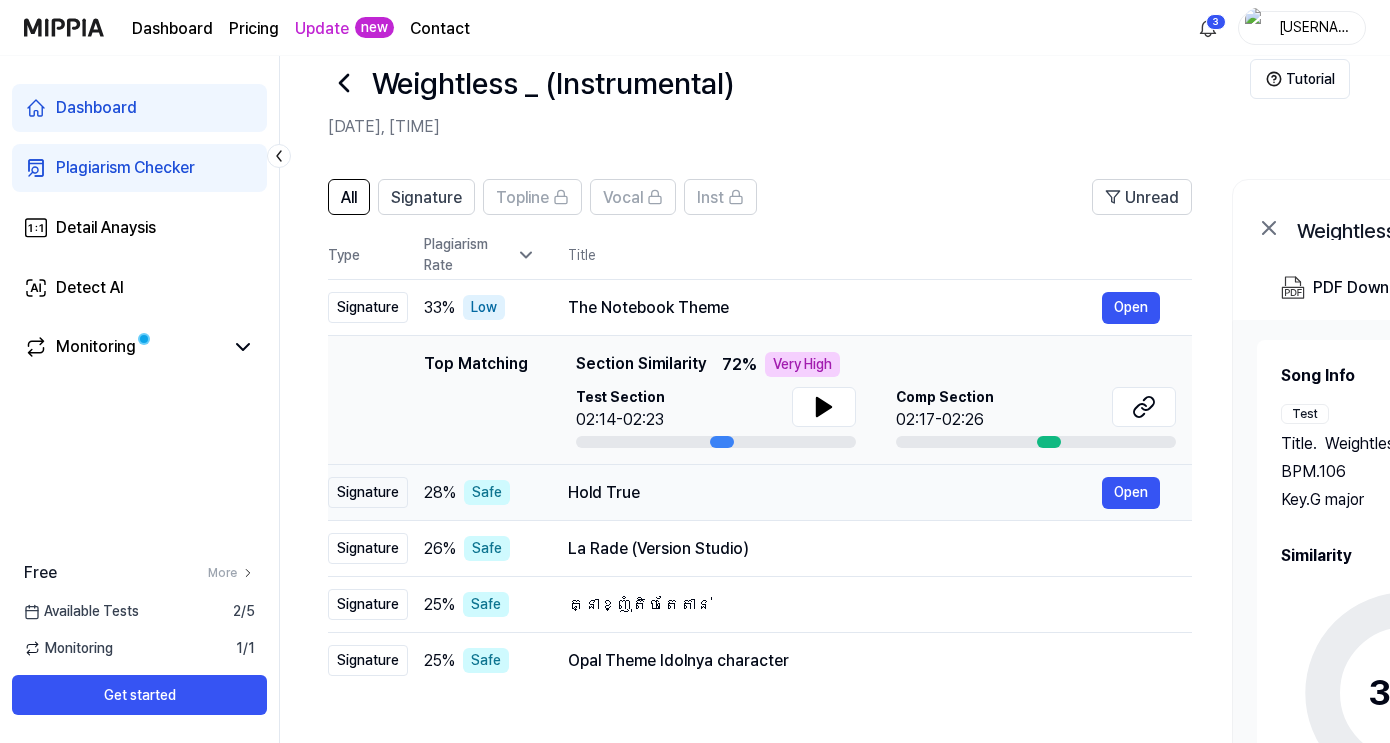 scroll, scrollTop: 36, scrollLeft: 0, axis: vertical 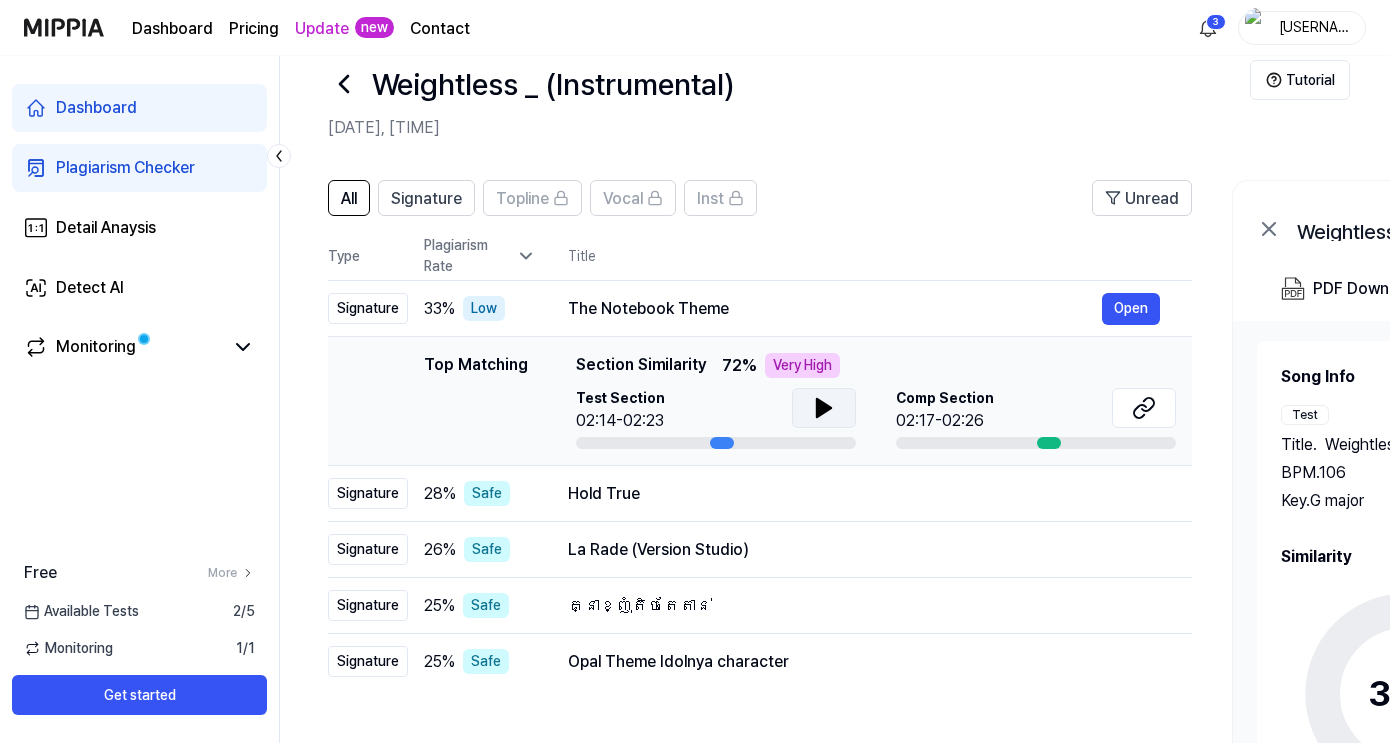 click at bounding box center (824, 408) 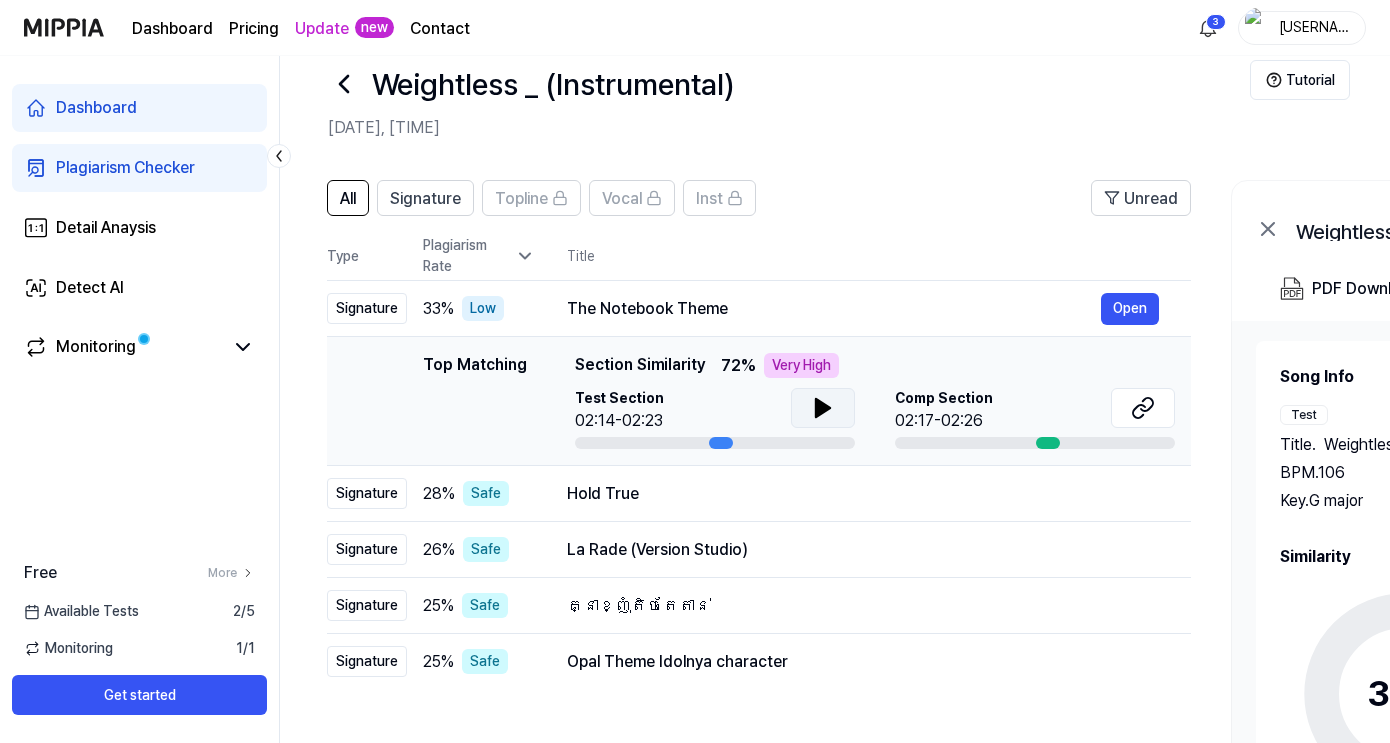 scroll, scrollTop: 0, scrollLeft: 8, axis: horizontal 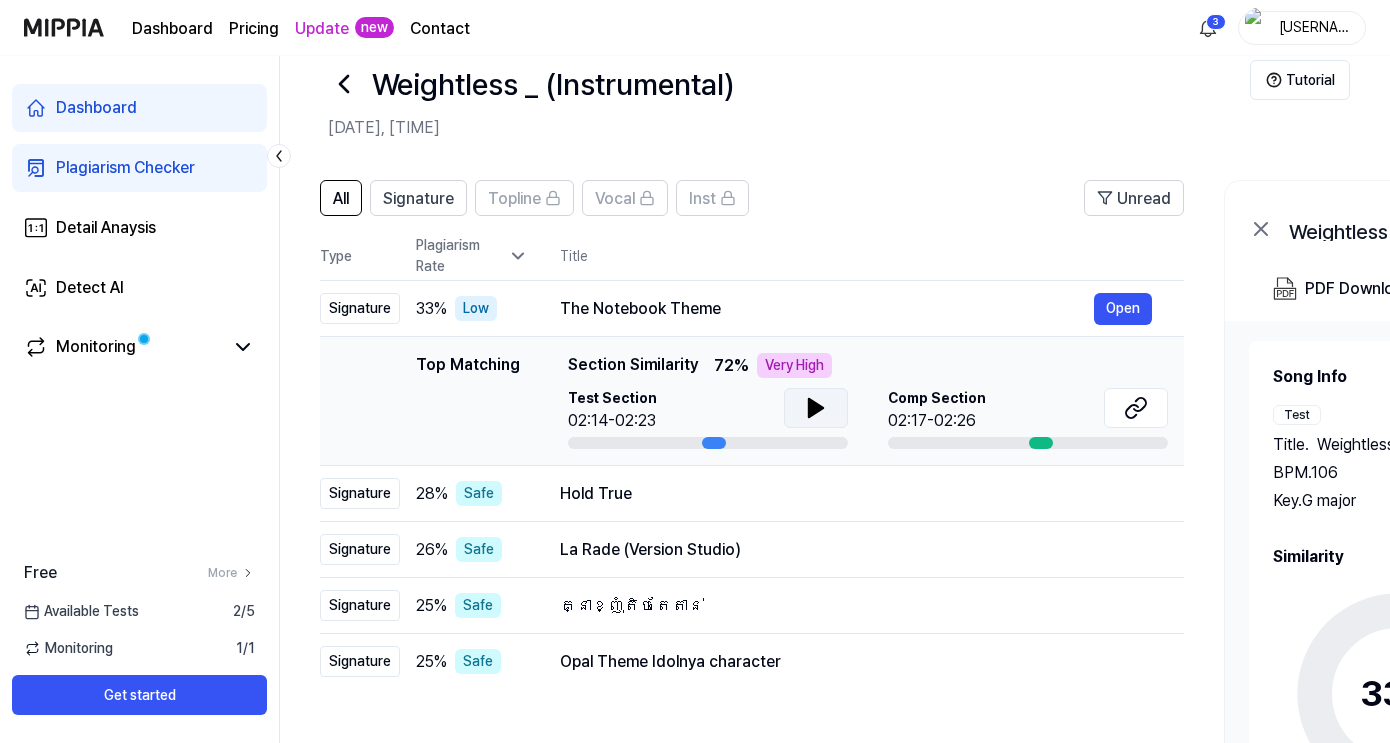 click at bounding box center [816, 408] 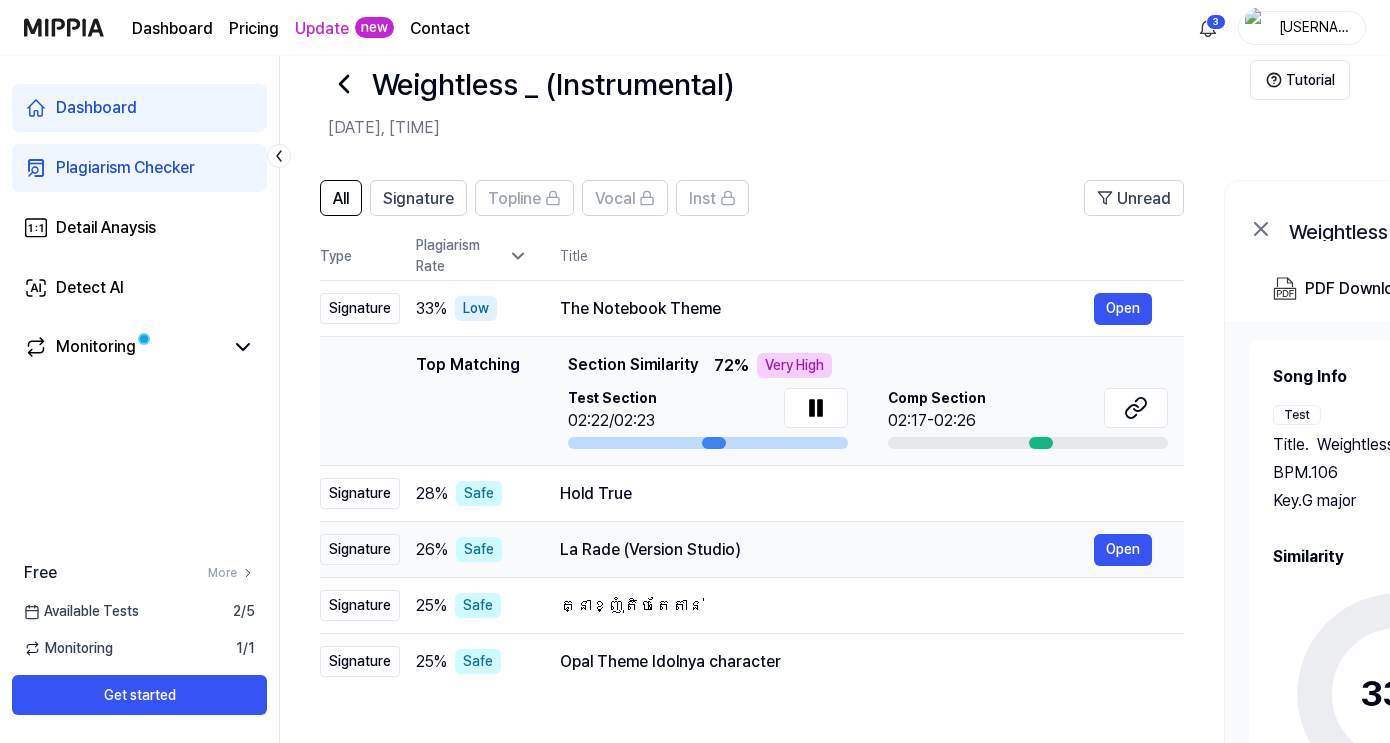 scroll, scrollTop: 0, scrollLeft: 6, axis: horizontal 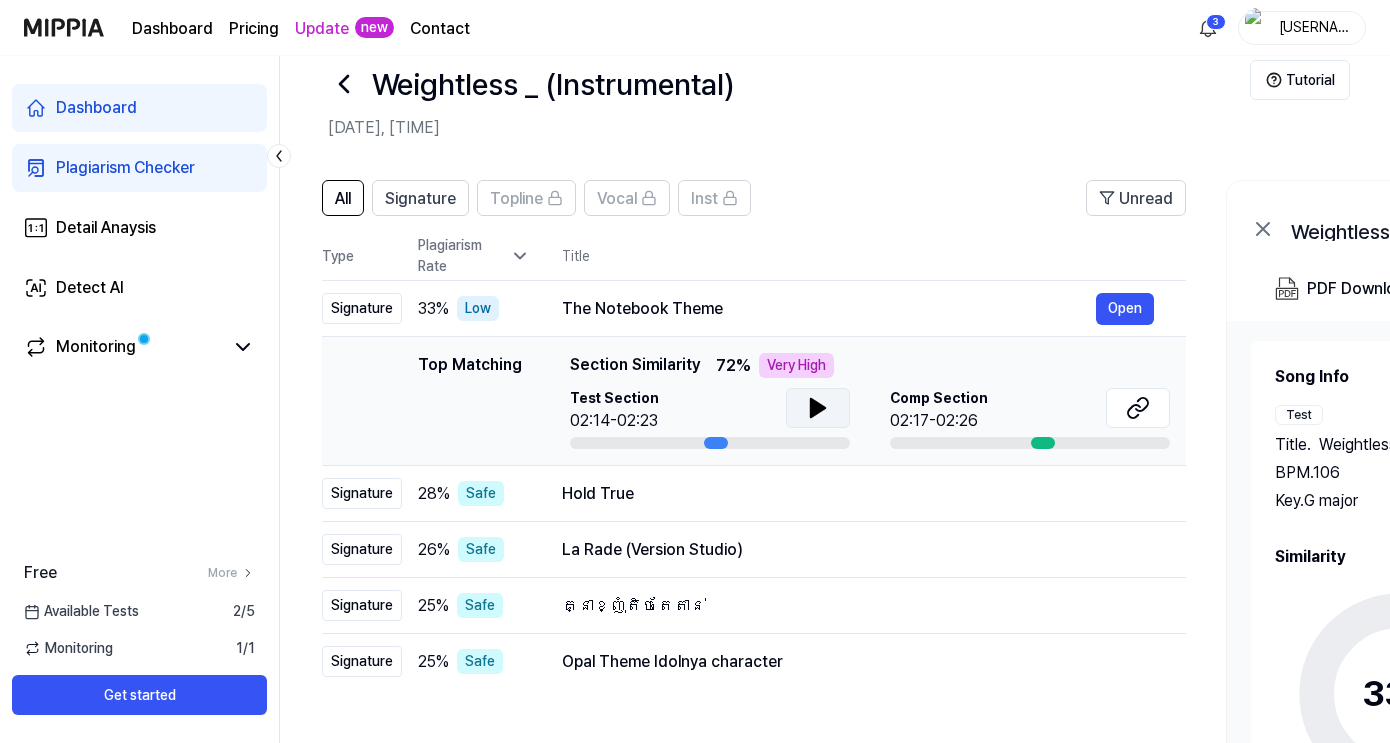 click at bounding box center (818, 408) 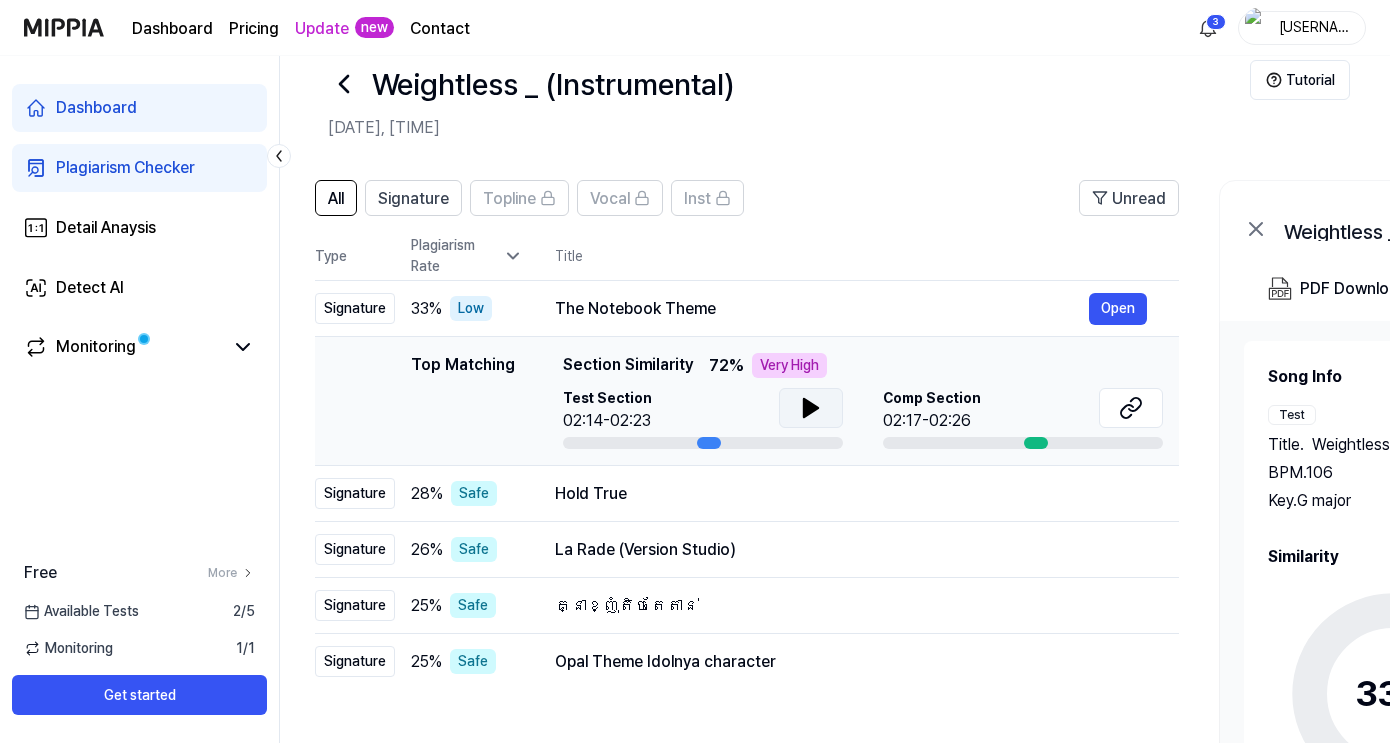 scroll, scrollTop: 0, scrollLeft: 14, axis: horizontal 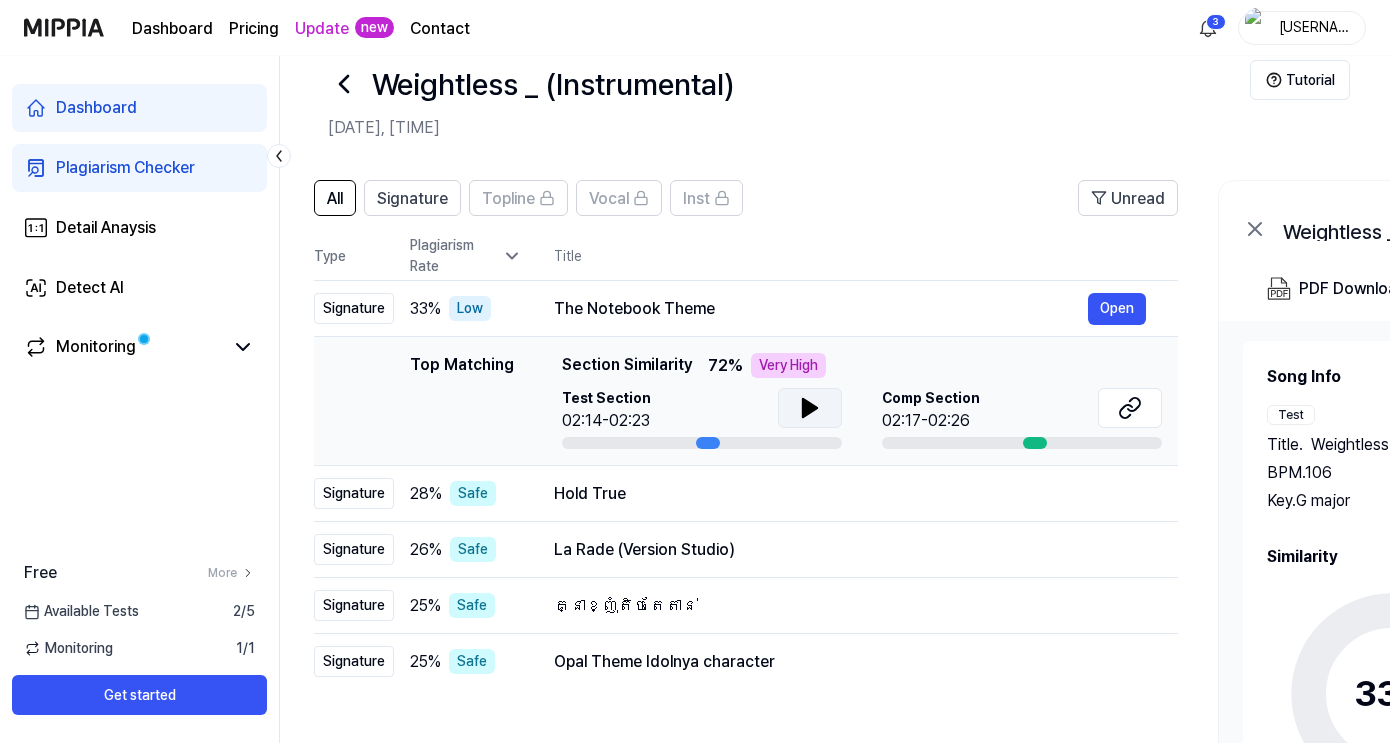 click at bounding box center [810, 408] 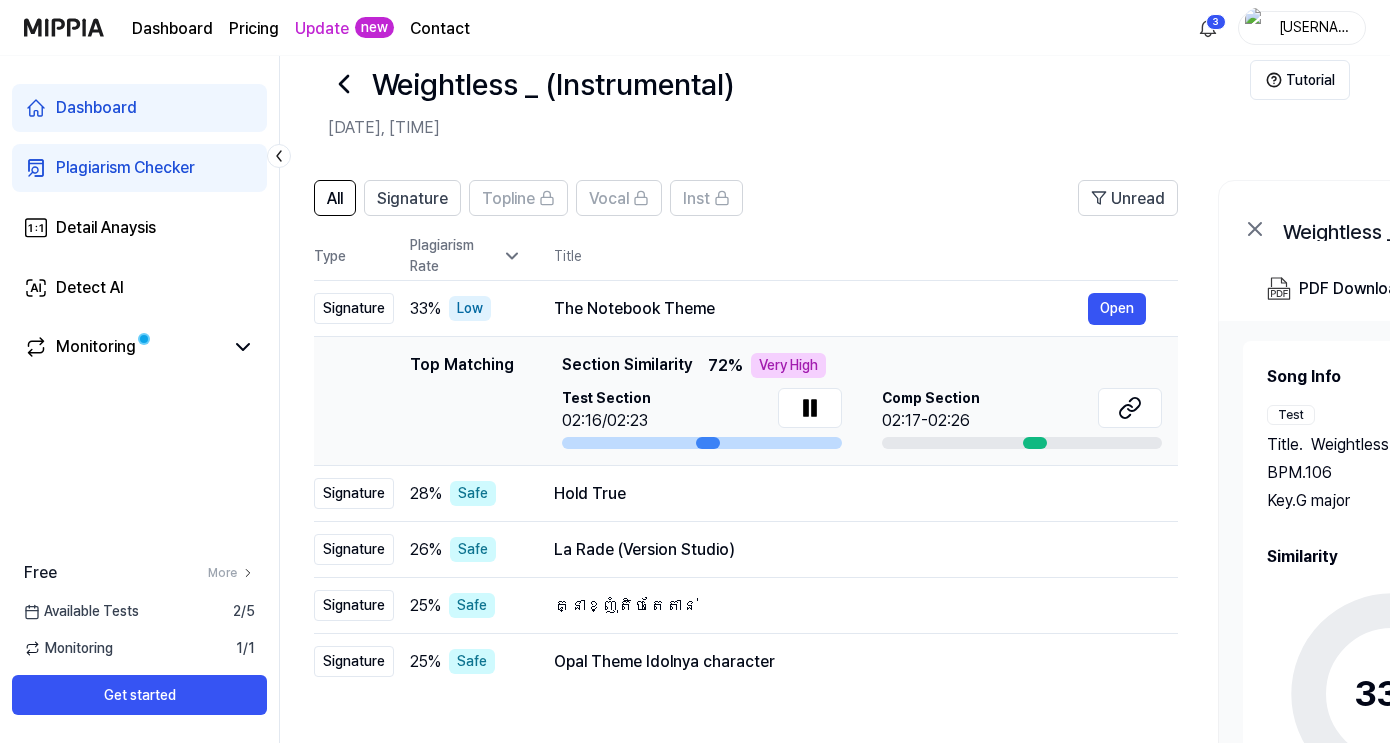click 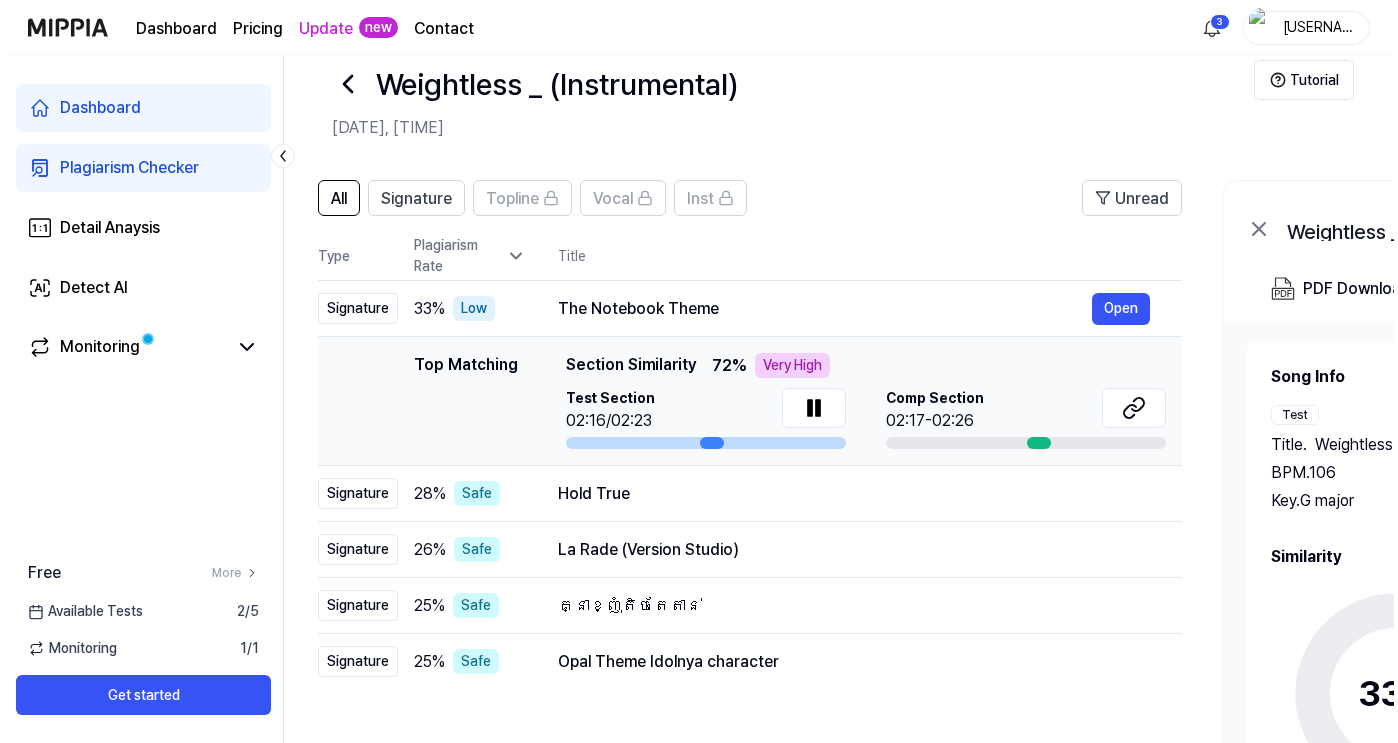 scroll, scrollTop: 0, scrollLeft: 0, axis: both 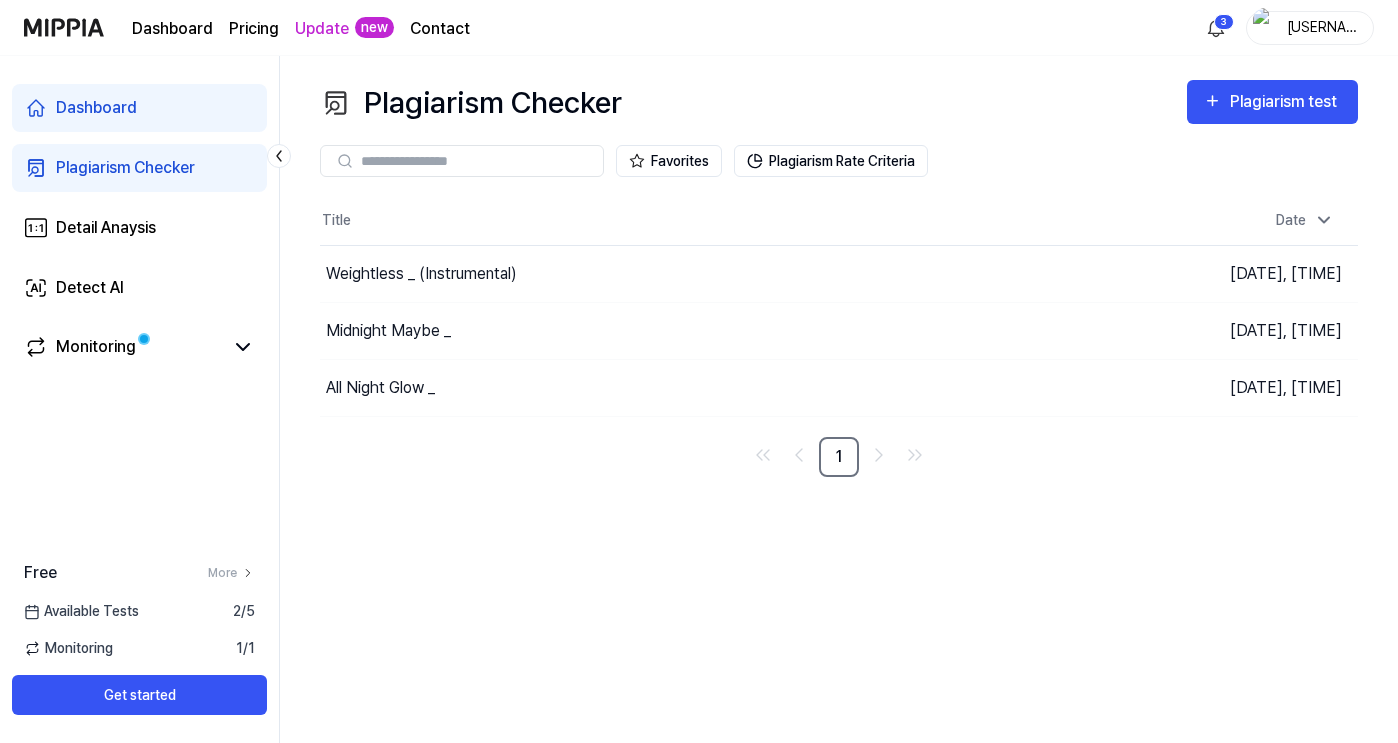 click on "Update" at bounding box center [322, 29] 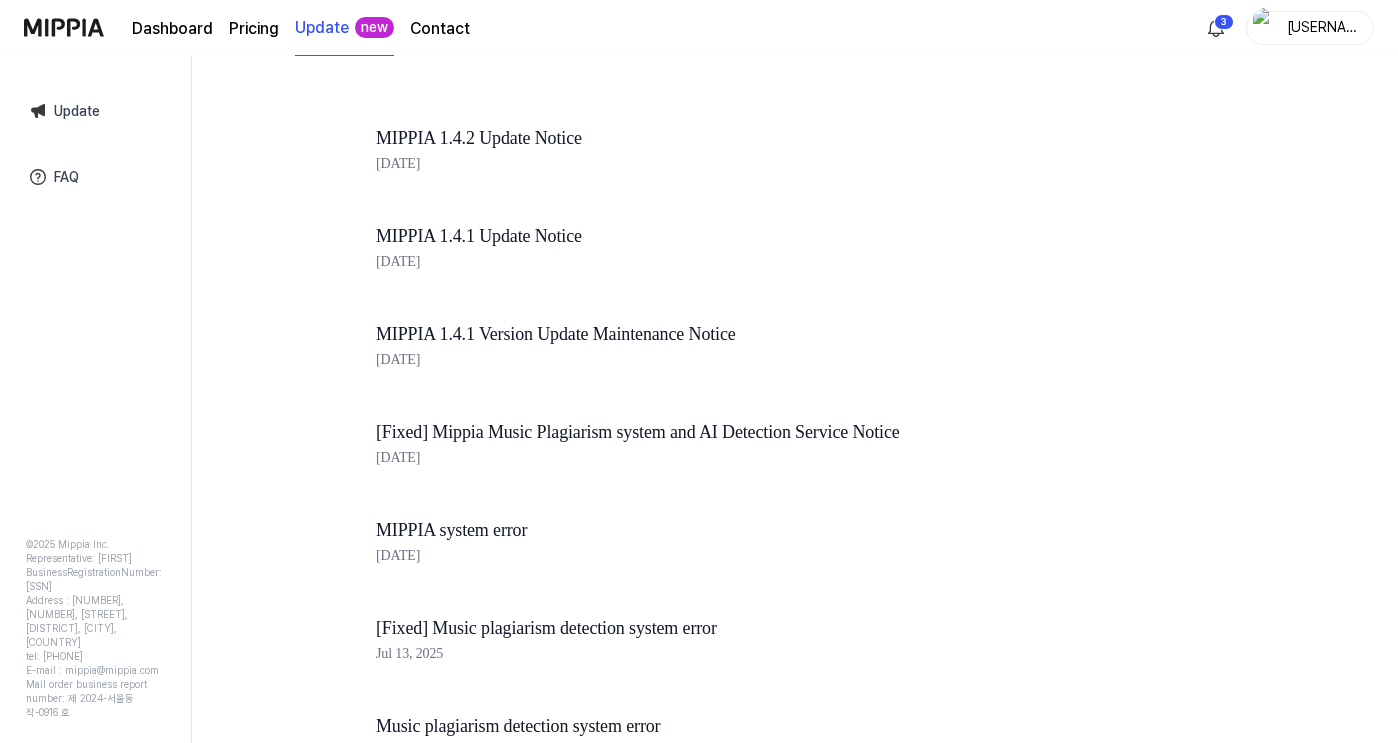 scroll, scrollTop: 71, scrollLeft: 0, axis: vertical 